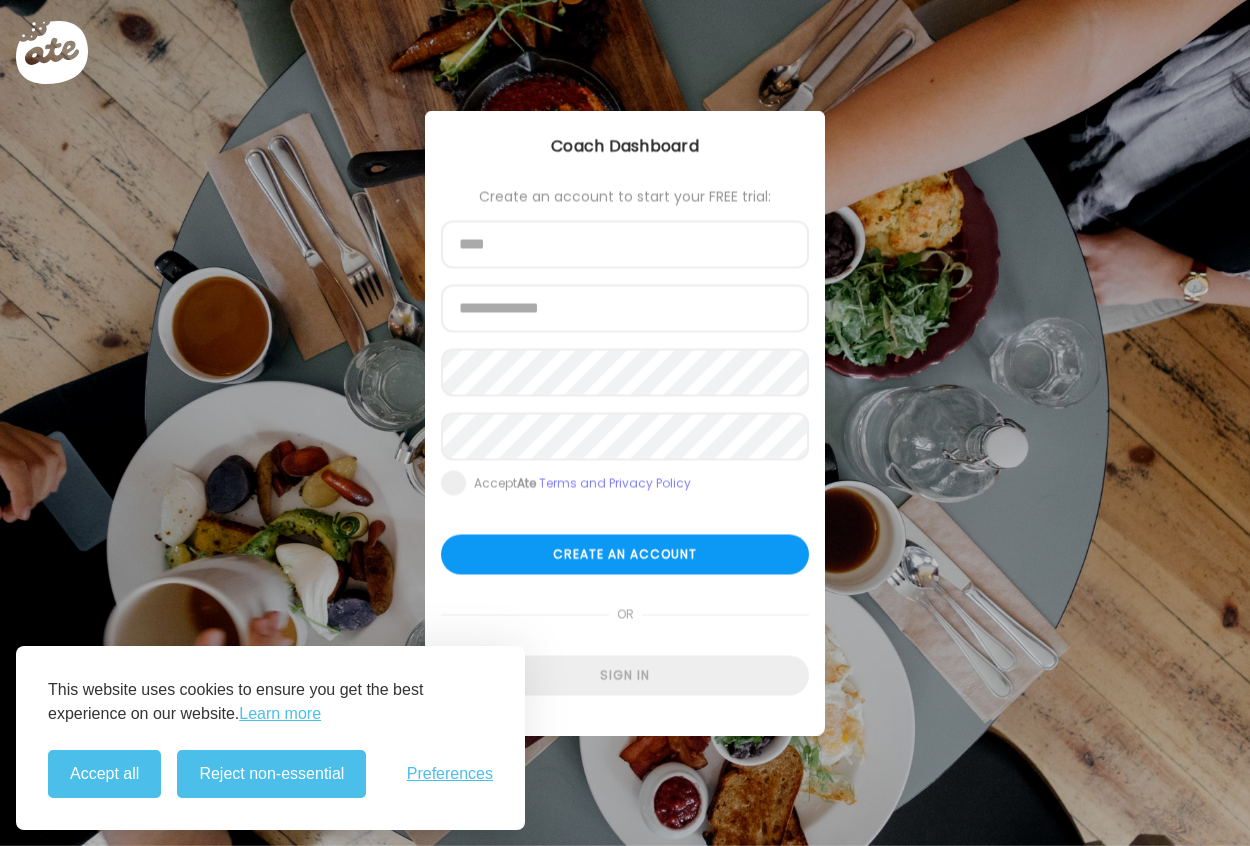 scroll, scrollTop: 0, scrollLeft: 0, axis: both 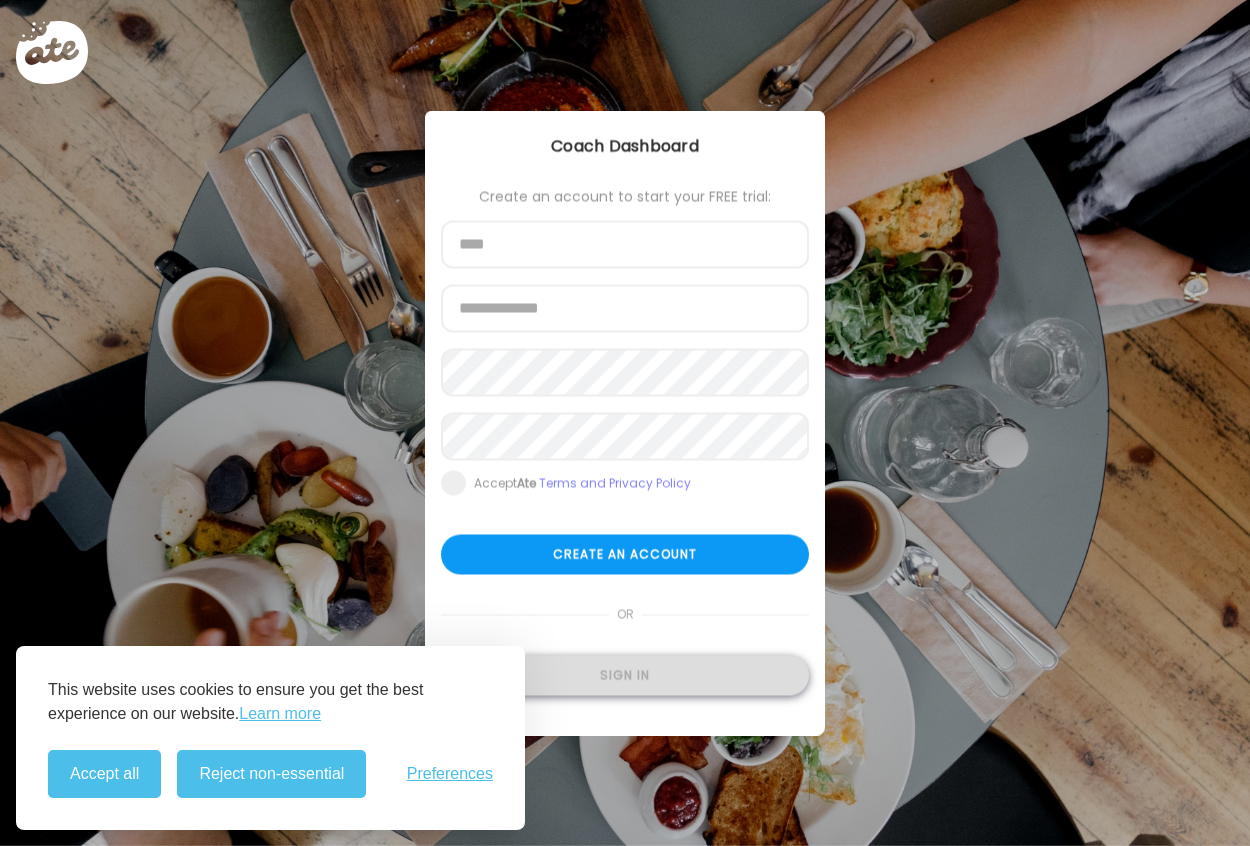click on "Sign in" at bounding box center [625, 676] 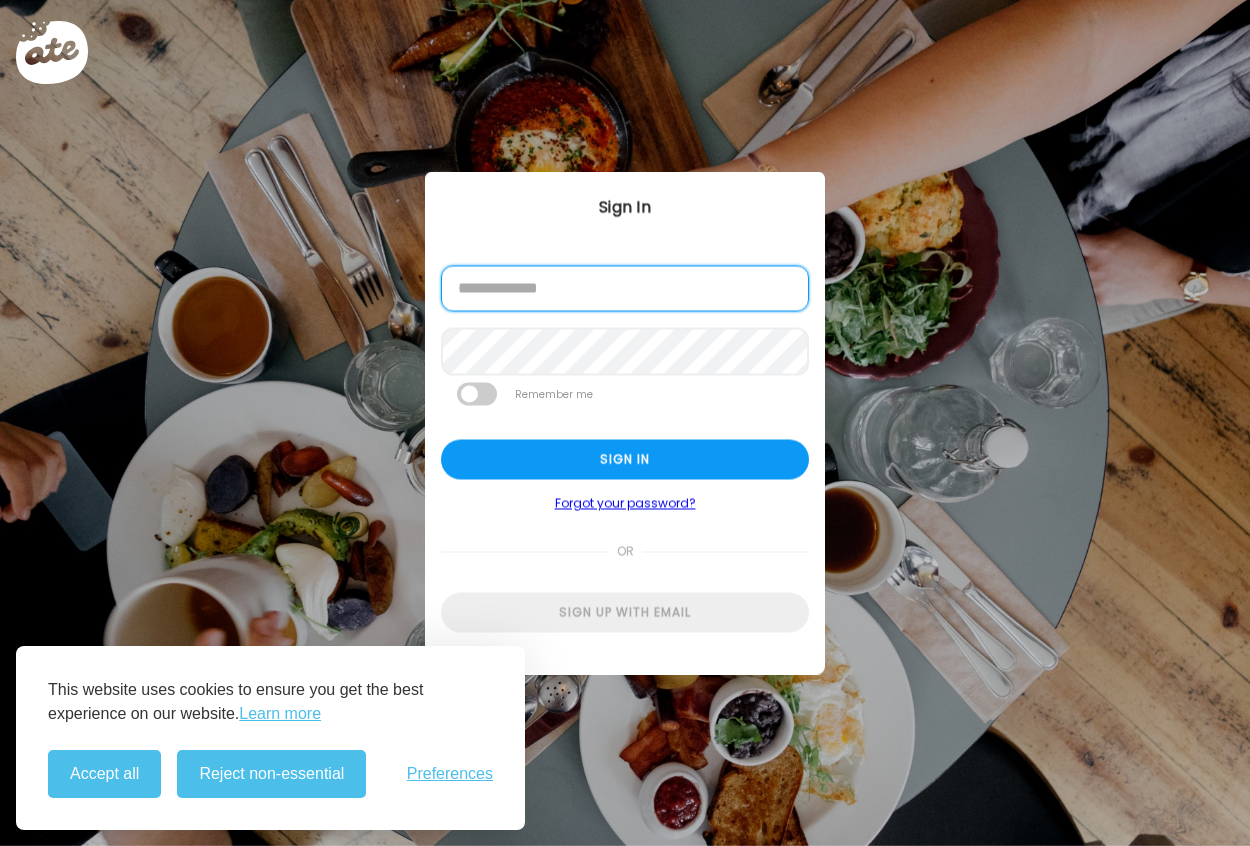 click at bounding box center (625, 289) 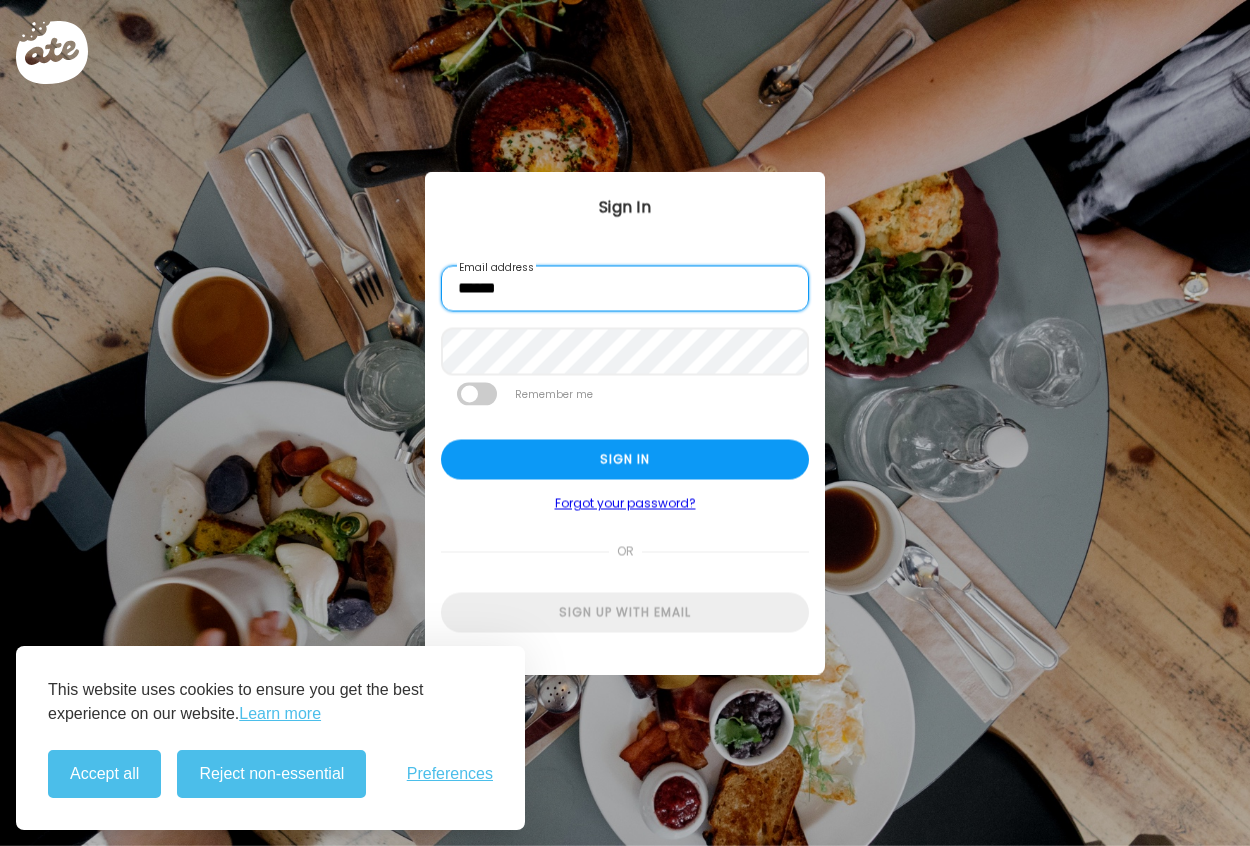 type on "**********" 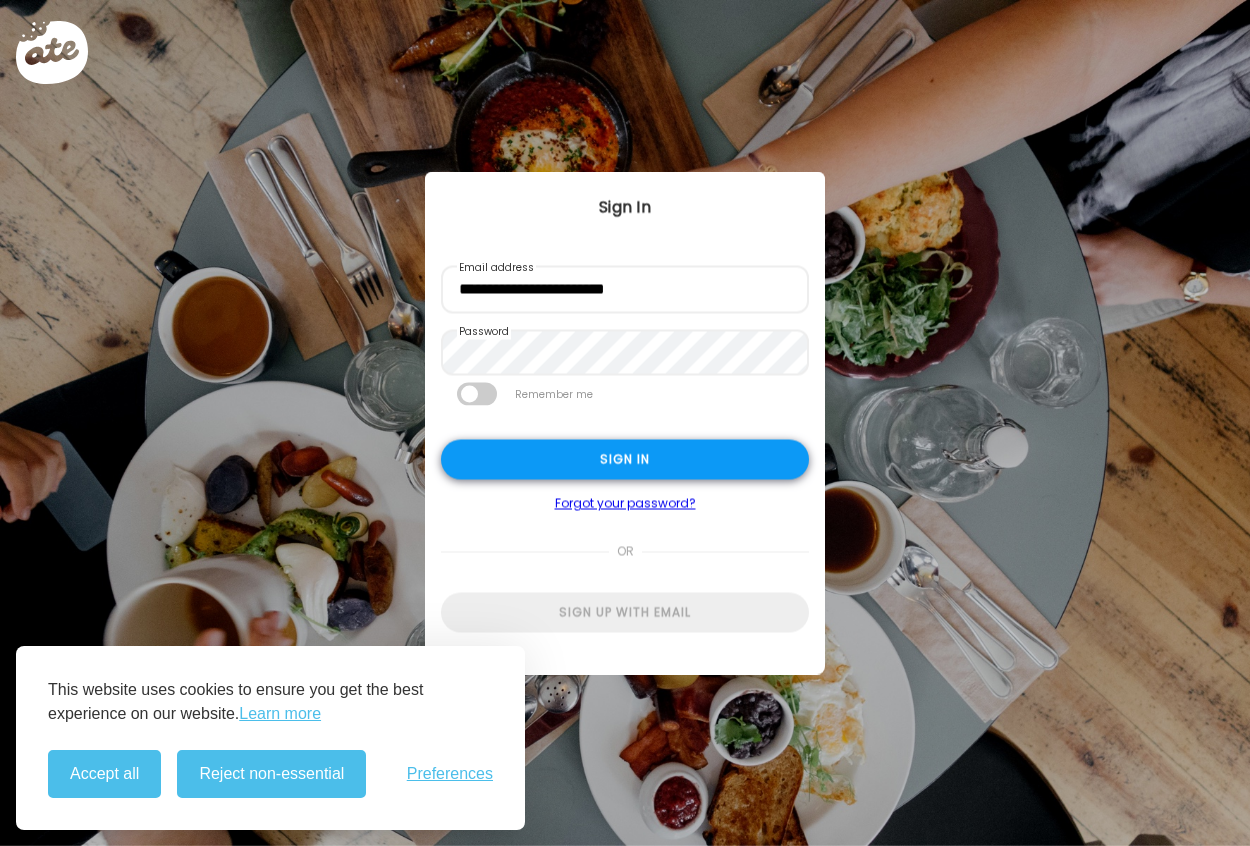 click on "Sign in" at bounding box center (625, 460) 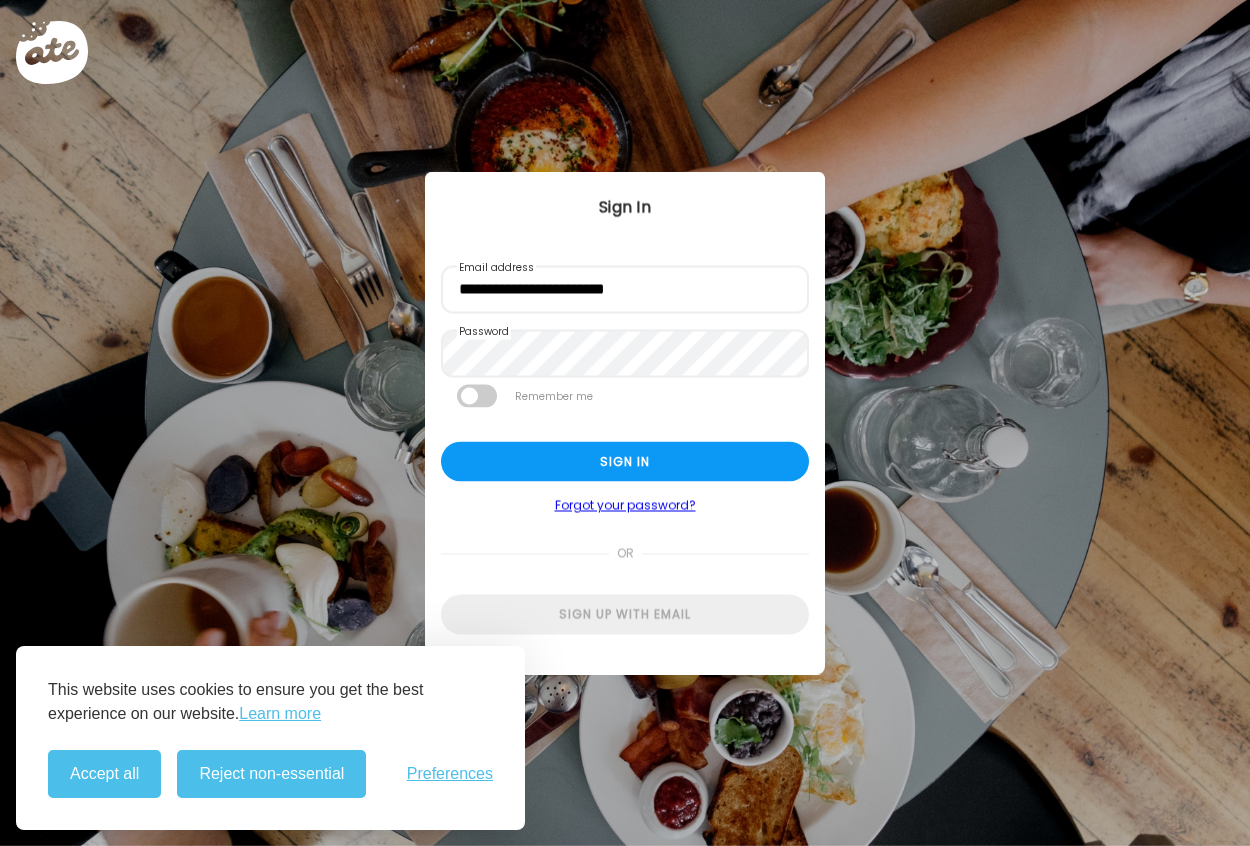 type on "**********" 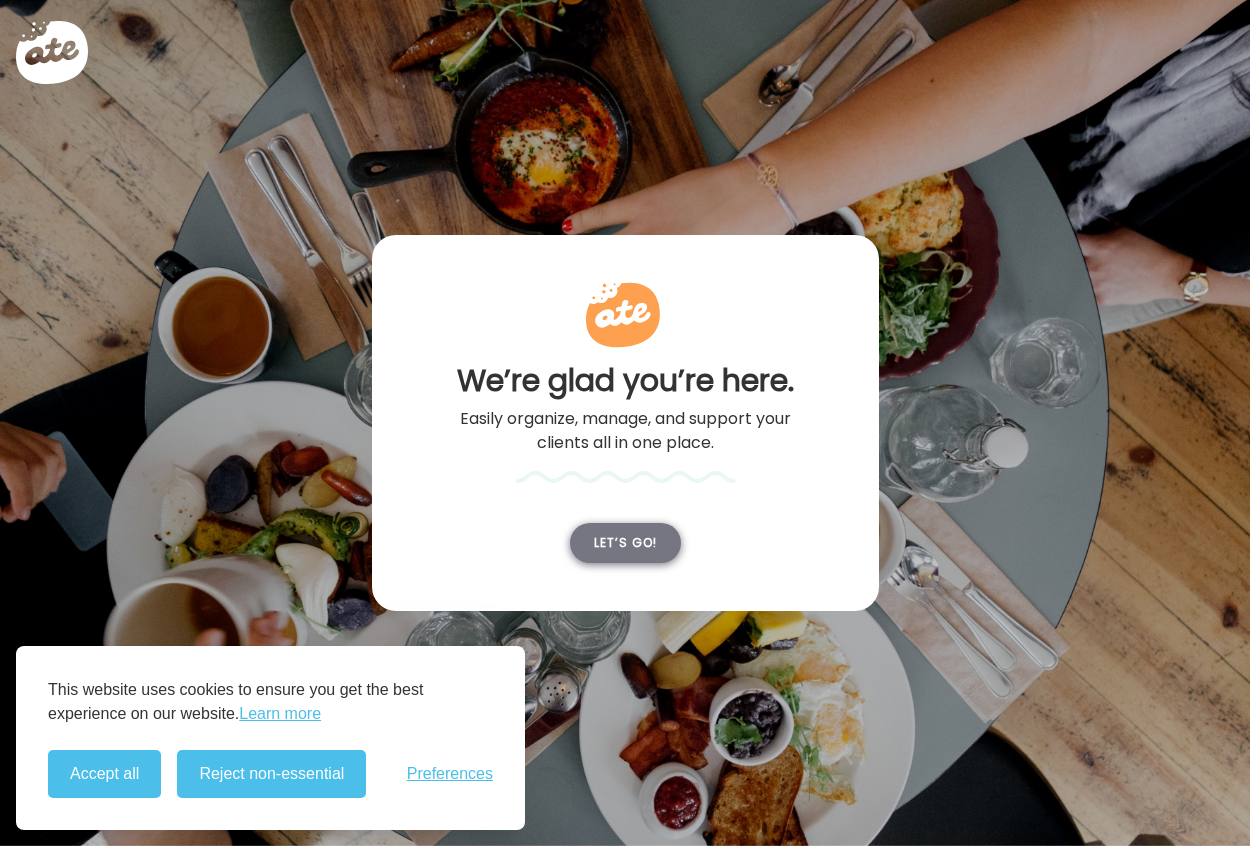 click on "Let’s go!" at bounding box center (625, 543) 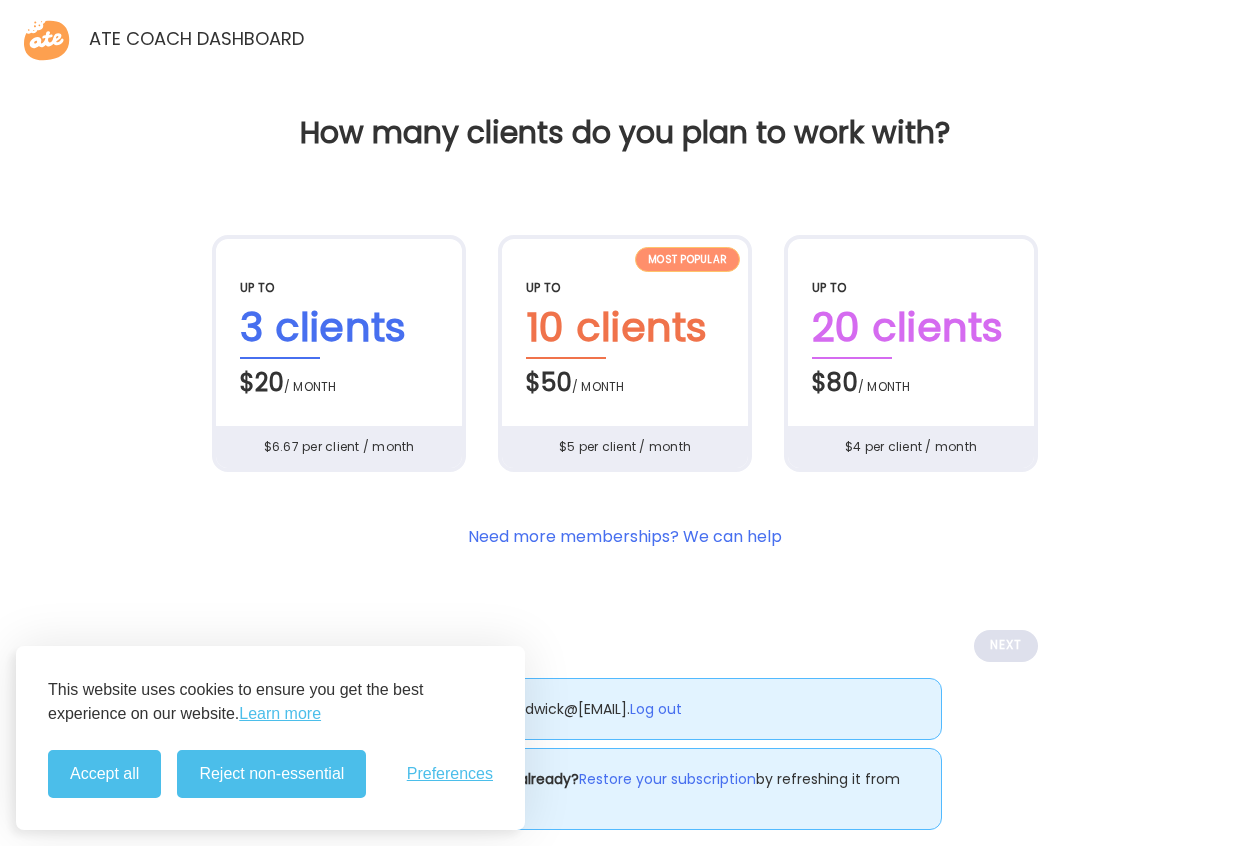 click on "3 clients" at bounding box center [339, 328] 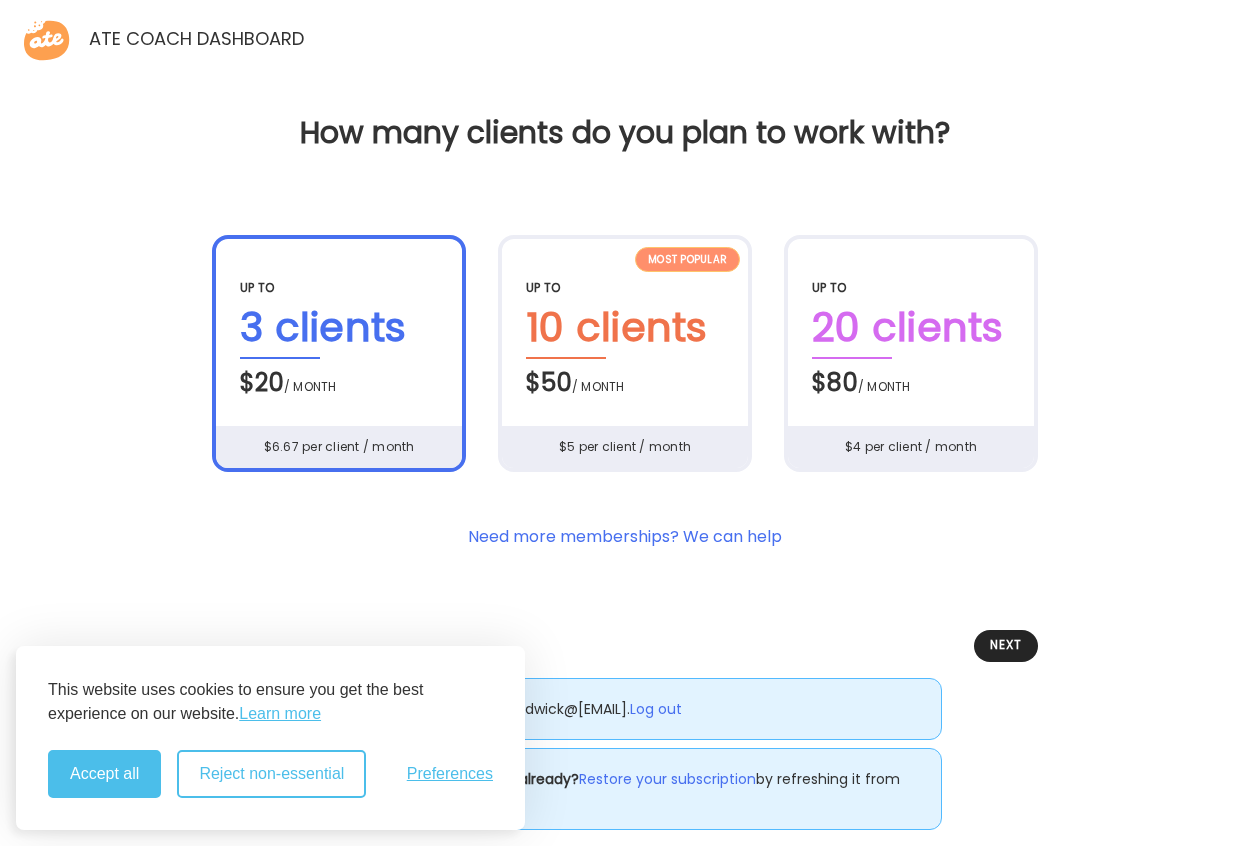 click on "Reject non-essential" at bounding box center (271, 774) 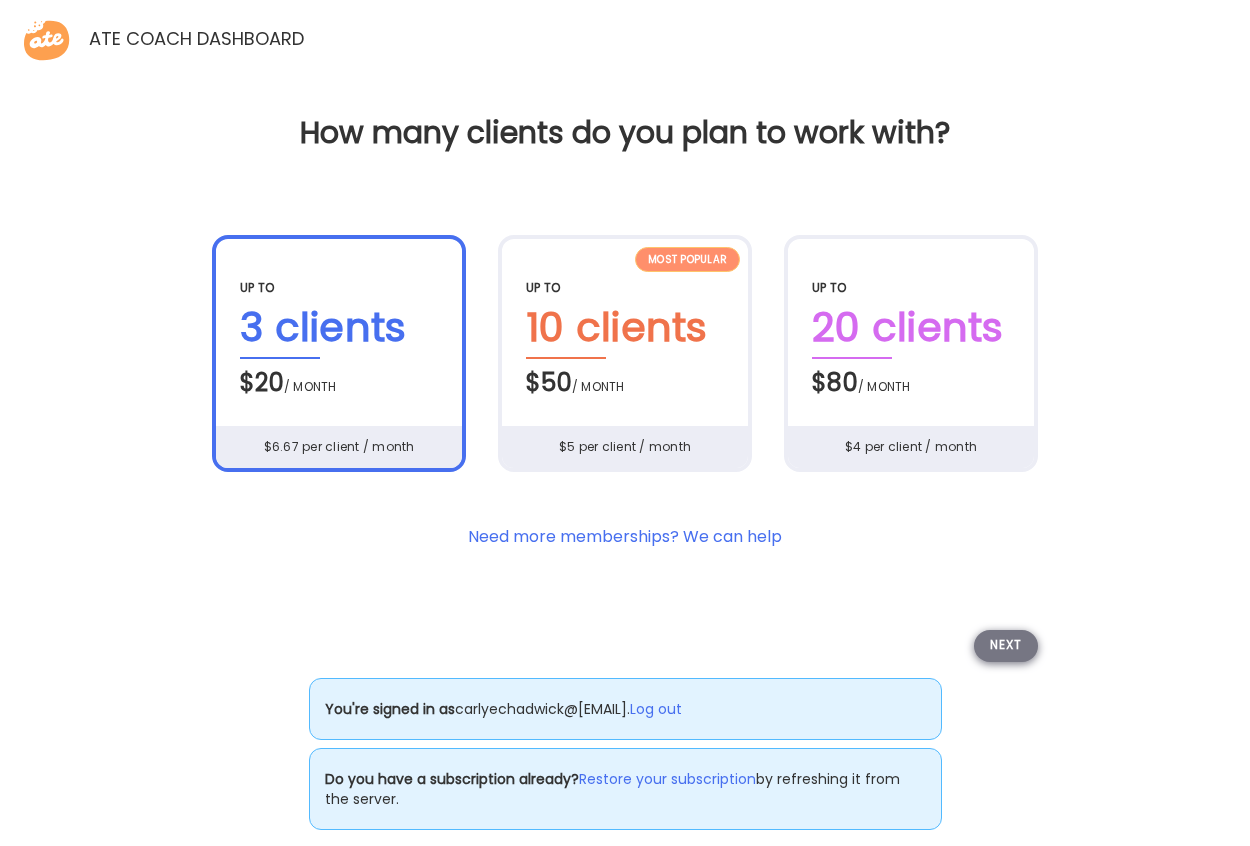 click on "Next" at bounding box center [1006, 646] 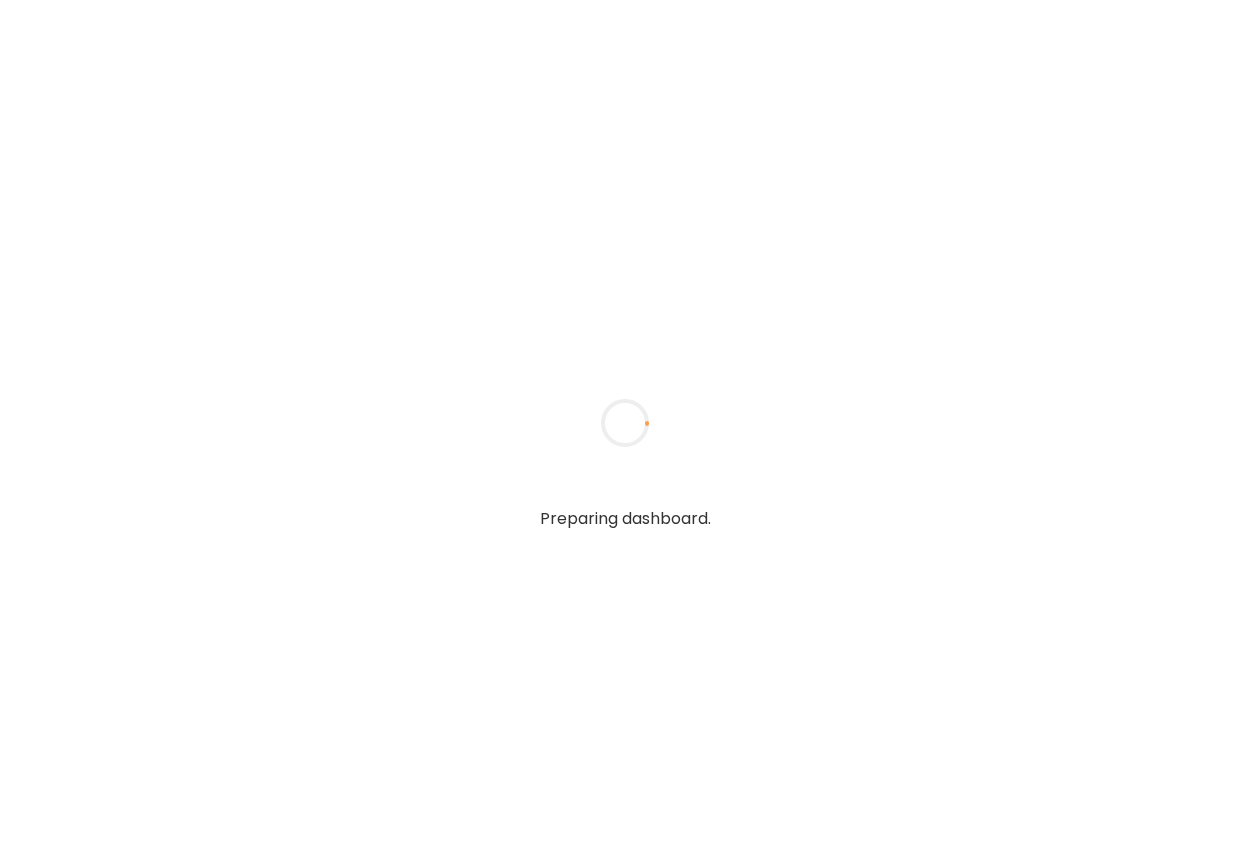 scroll, scrollTop: 0, scrollLeft: 0, axis: both 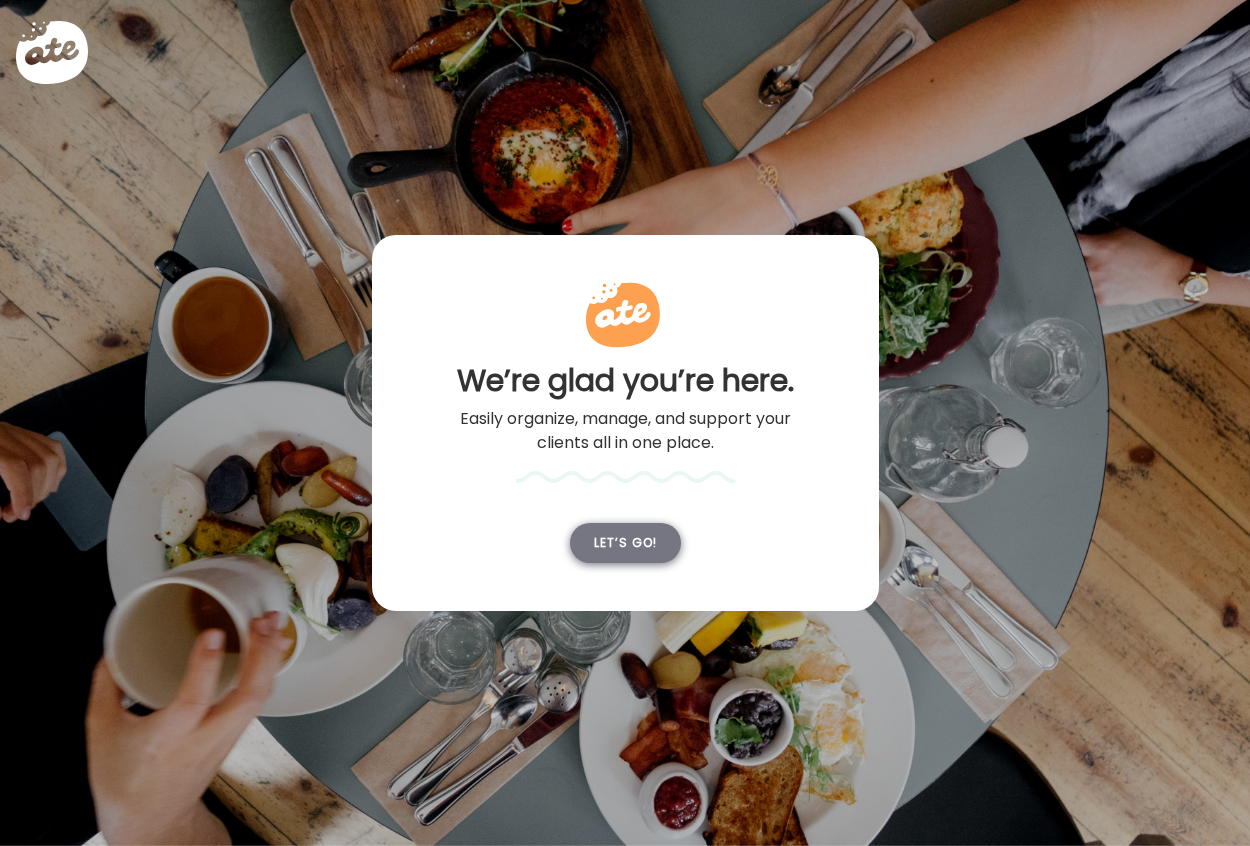 click on "Let’s go!" at bounding box center (625, 543) 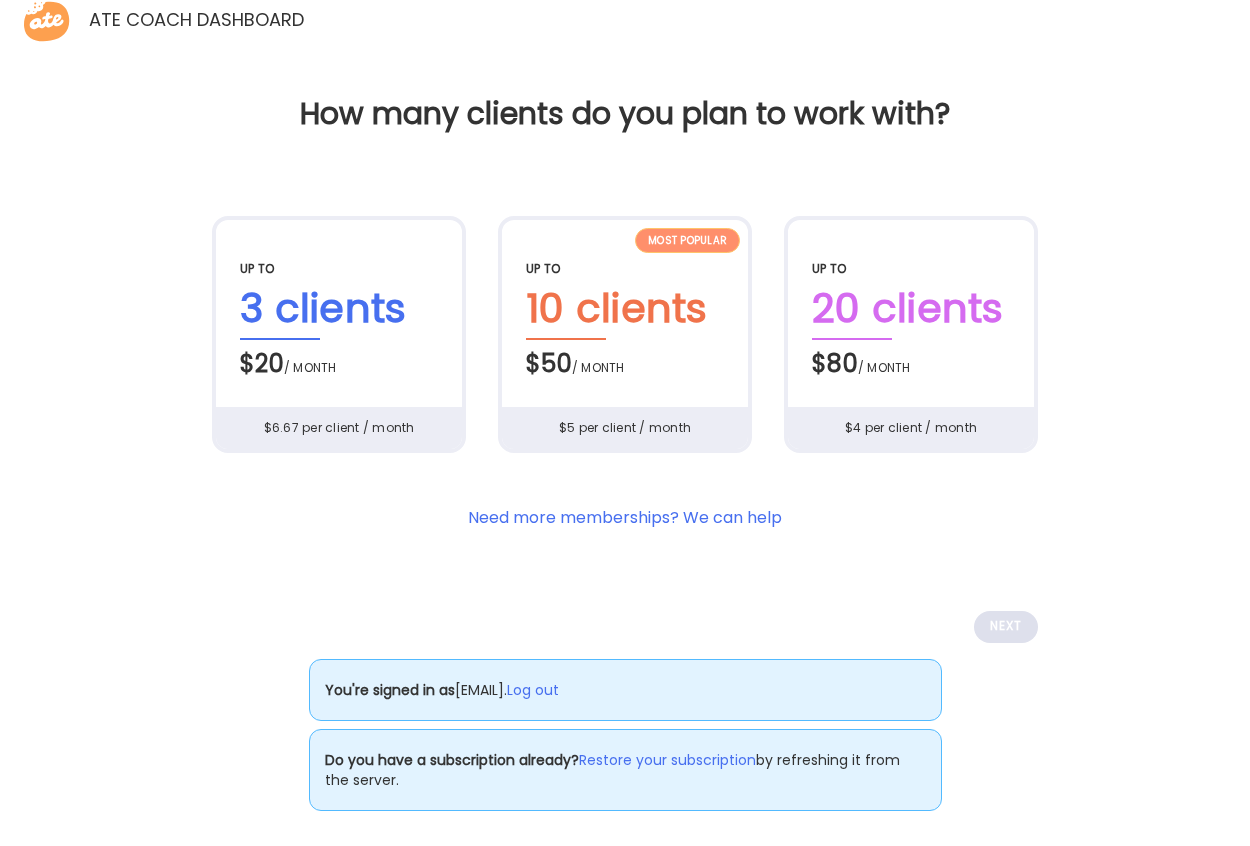 scroll, scrollTop: 24, scrollLeft: 0, axis: vertical 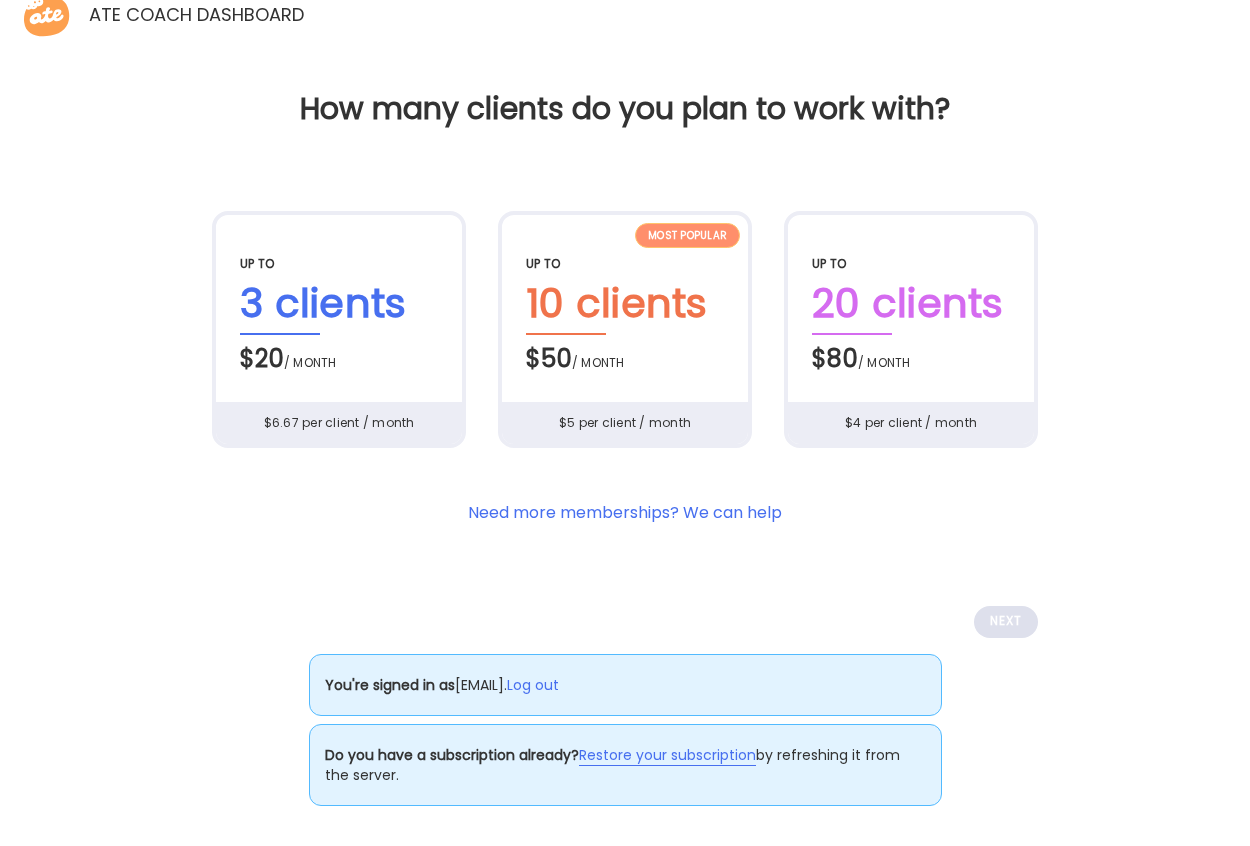 click on "Restore your subscription" at bounding box center [667, 755] 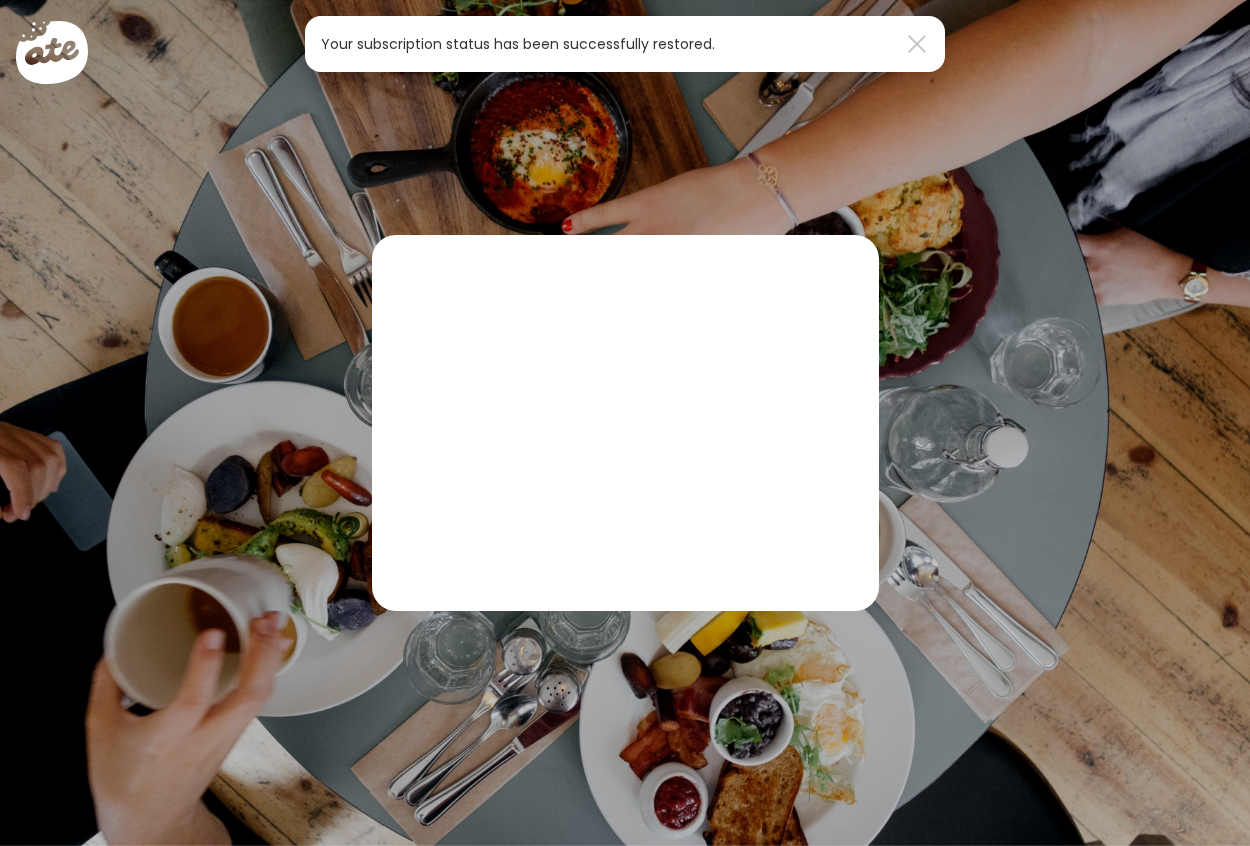 scroll, scrollTop: 0, scrollLeft: 0, axis: both 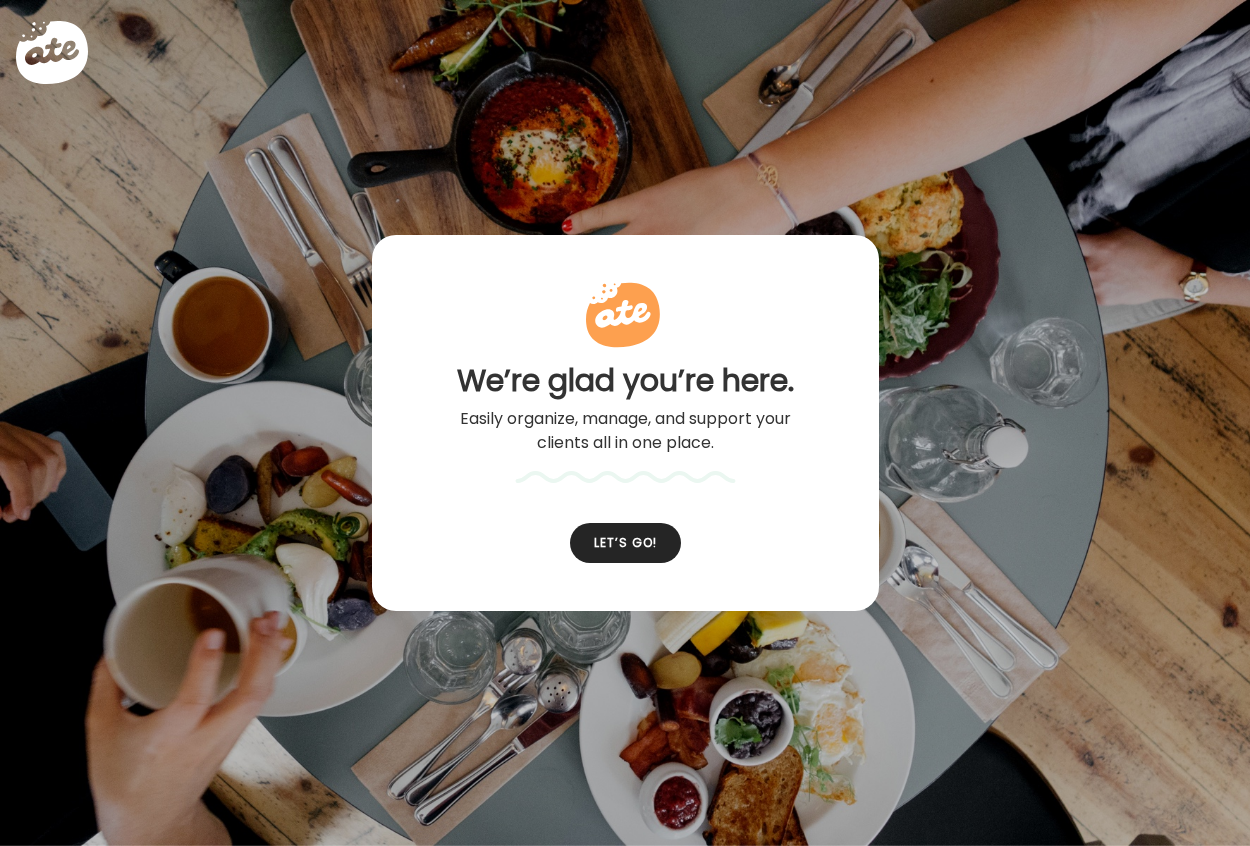 type on "**********" 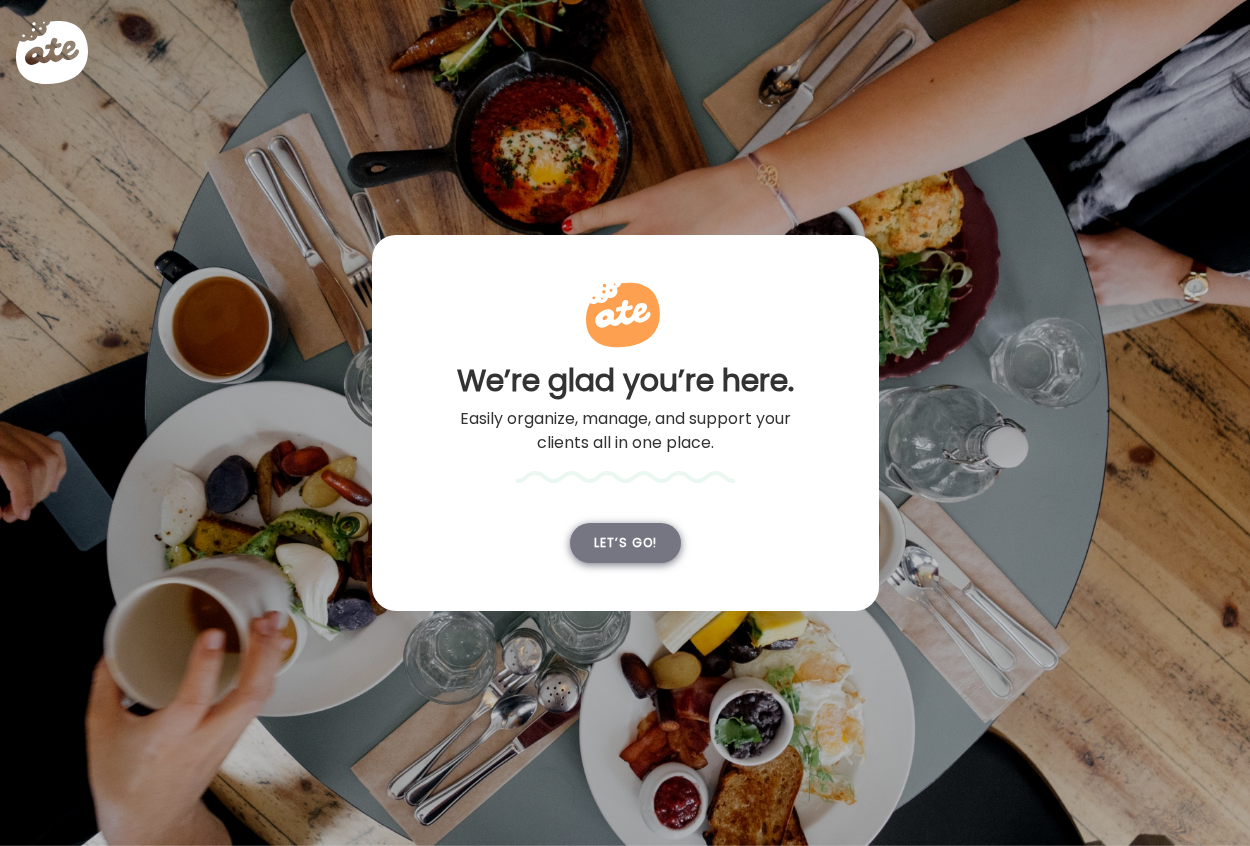 click on "Let’s go!" at bounding box center (625, 543) 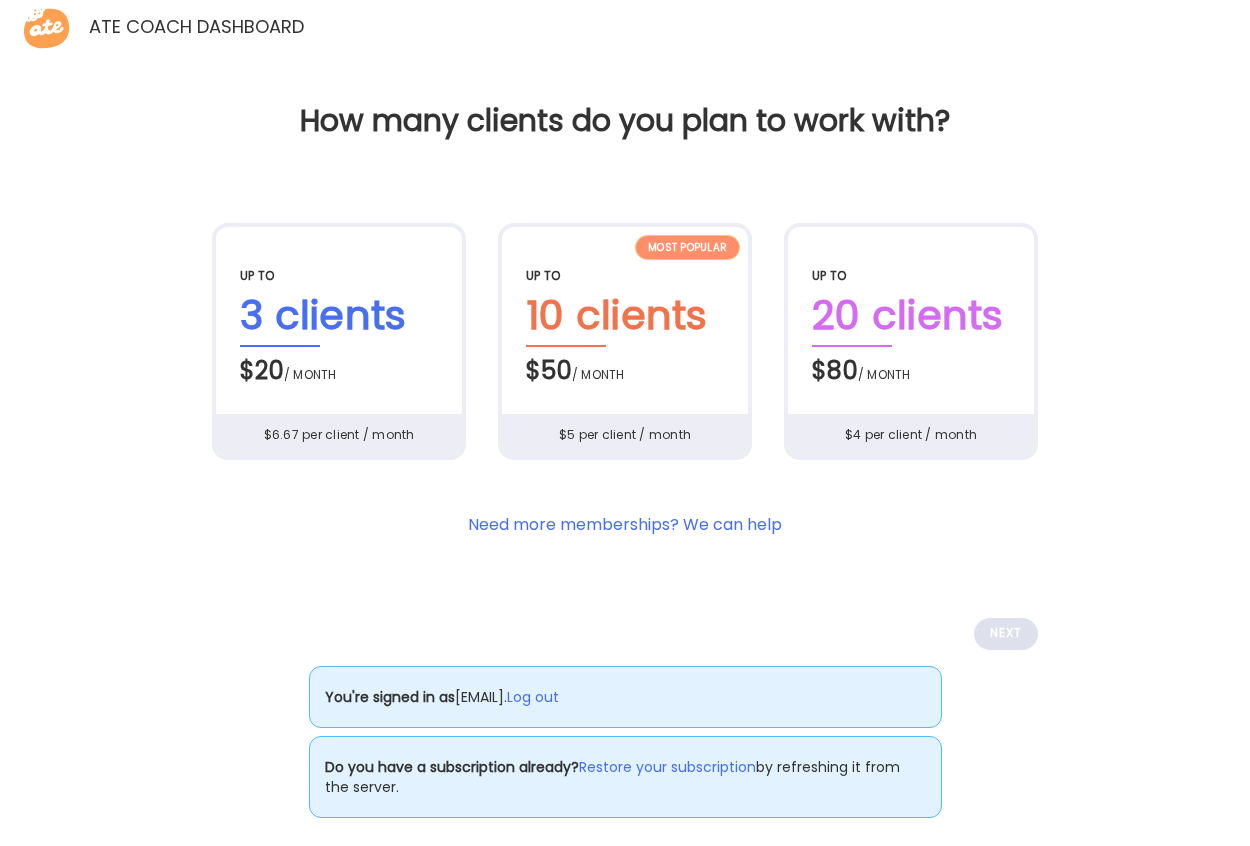 scroll, scrollTop: 24, scrollLeft: 0, axis: vertical 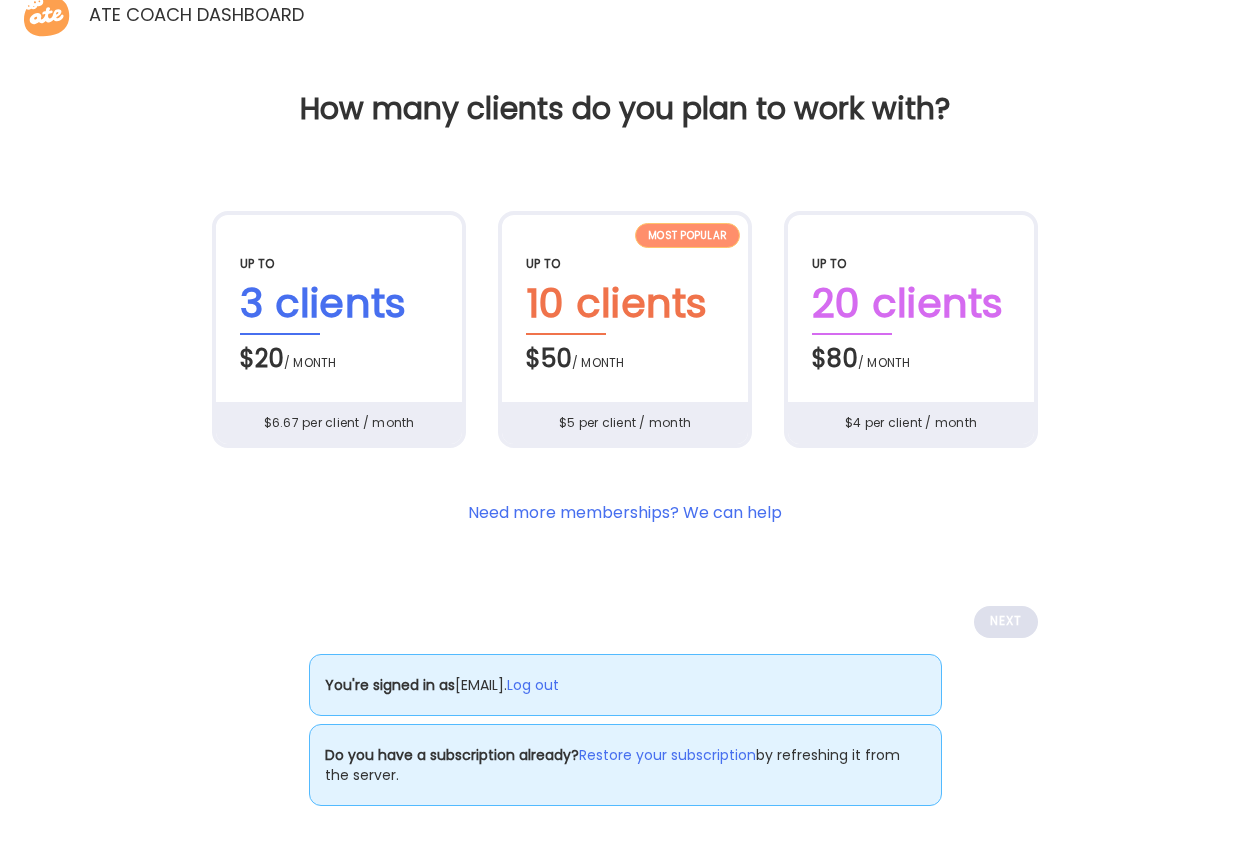 click on "Ate Coach Dashboard" at bounding box center (190, 12) 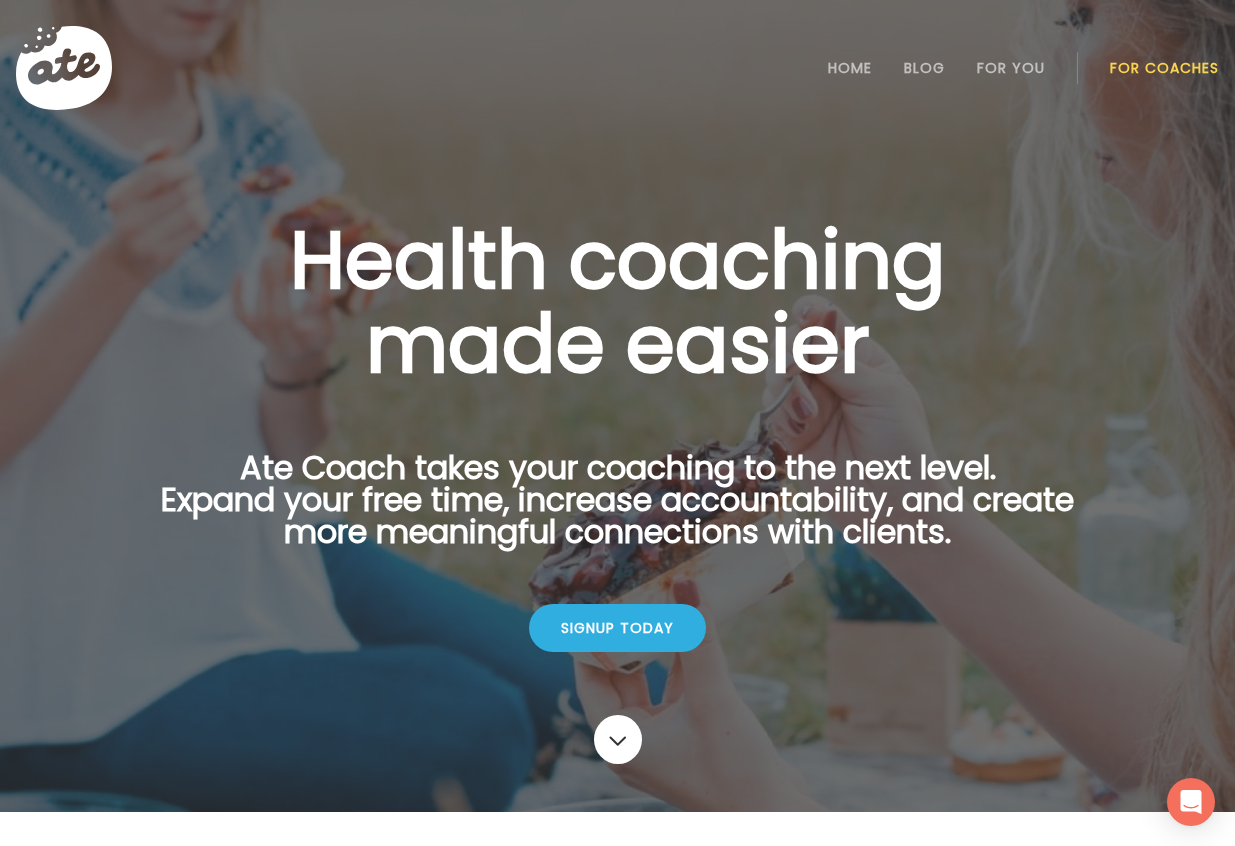 scroll, scrollTop: 0, scrollLeft: 0, axis: both 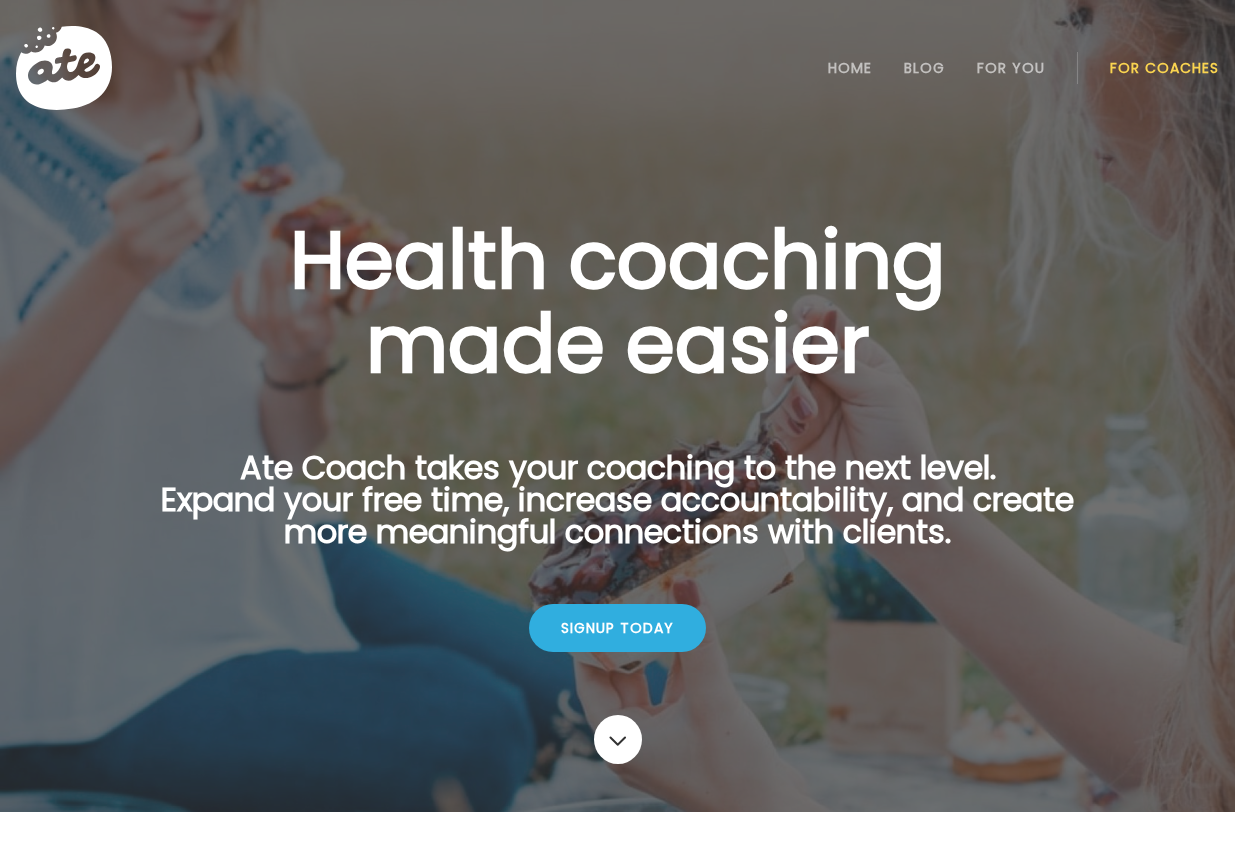 click on "For Coaches" at bounding box center [1164, 68] 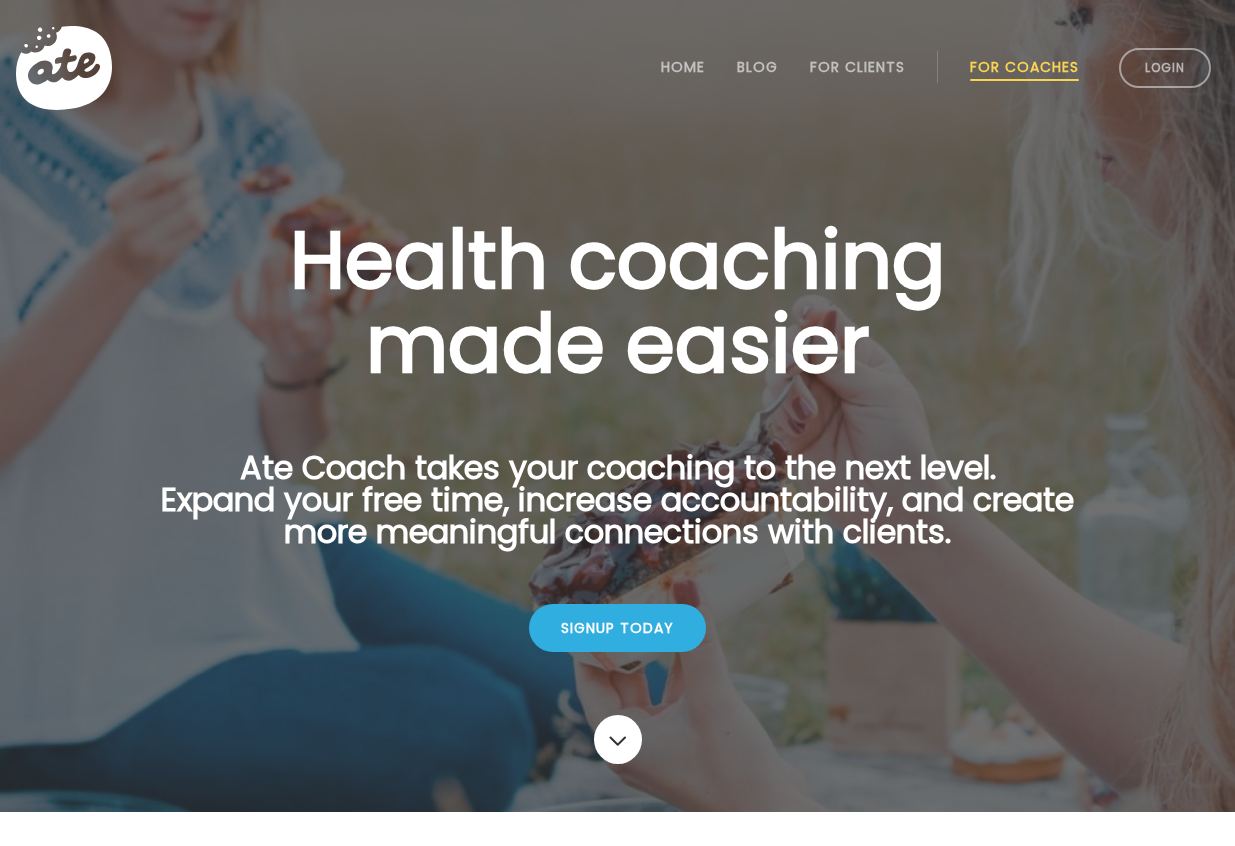 scroll, scrollTop: 0, scrollLeft: 0, axis: both 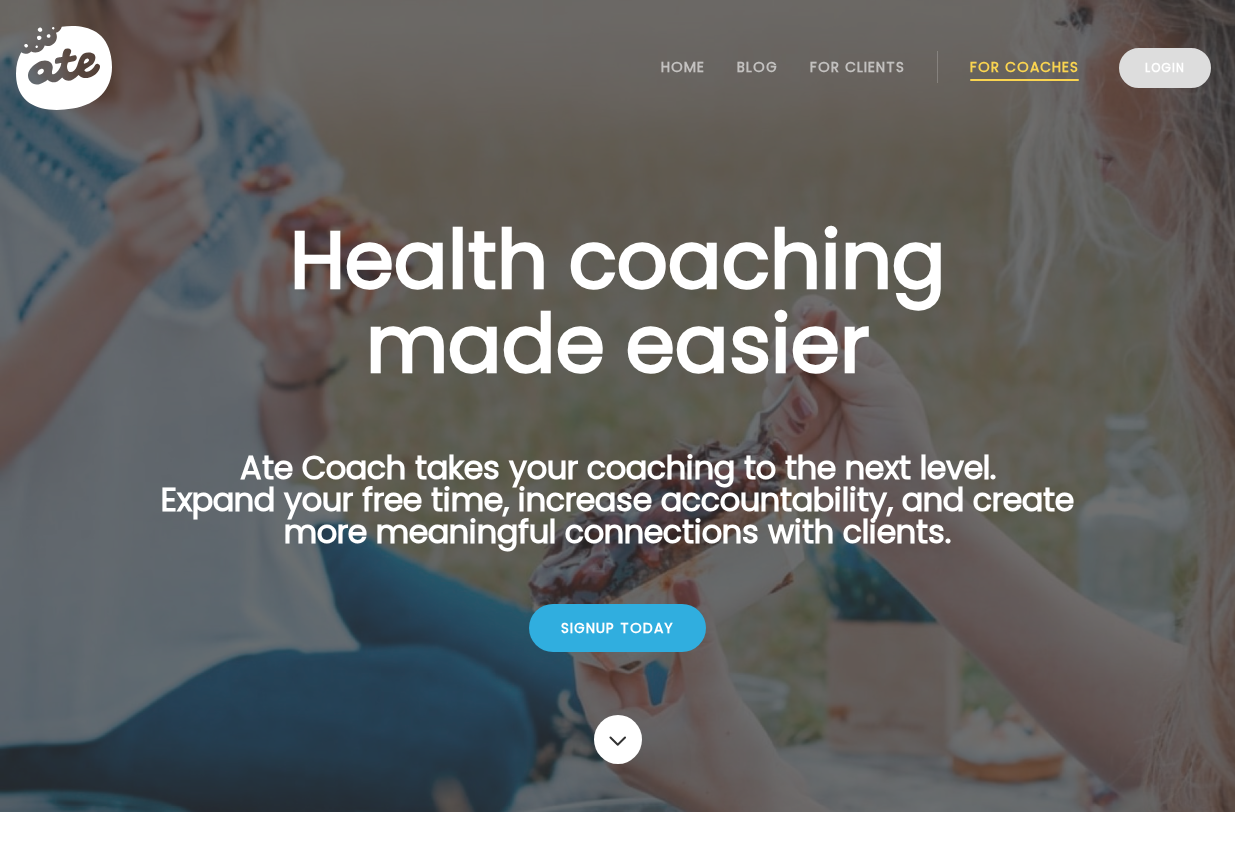 click on "Login" at bounding box center (1165, 68) 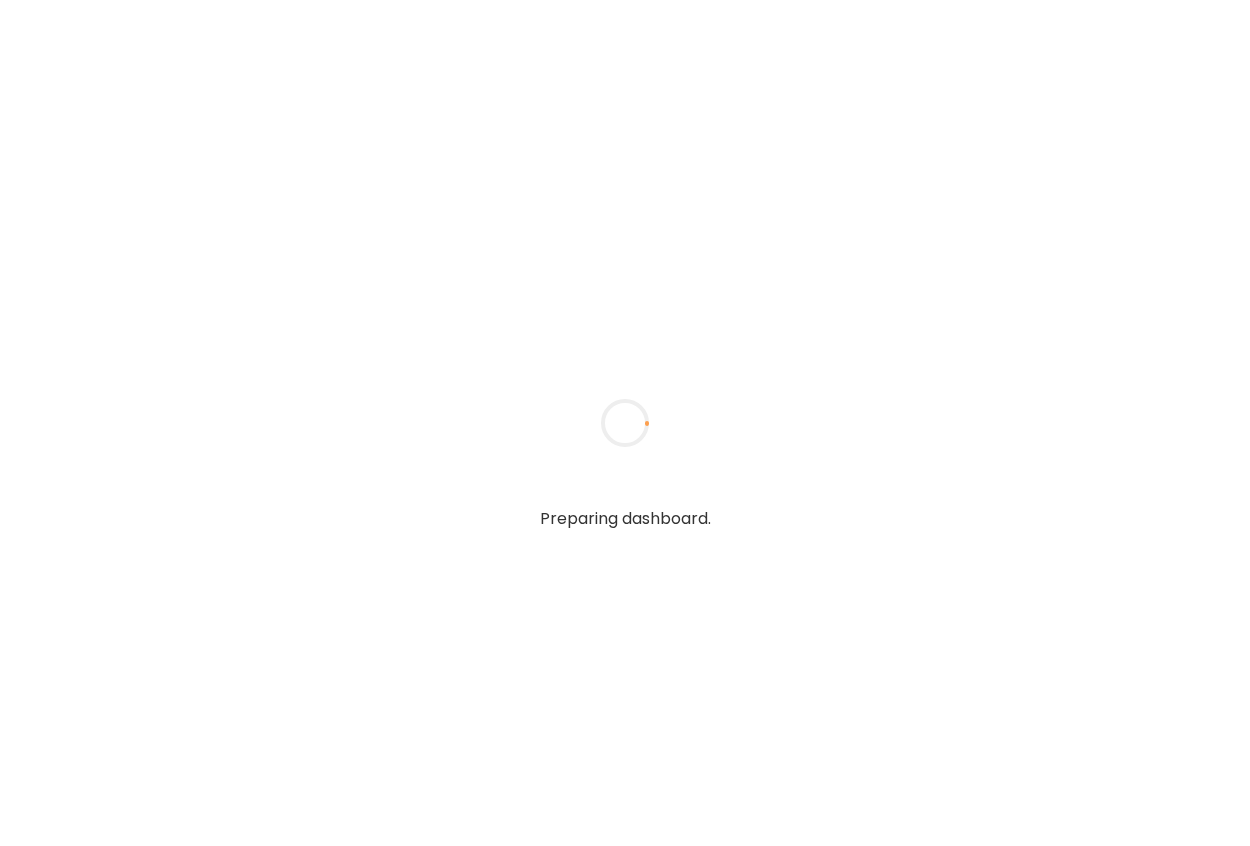 scroll, scrollTop: 0, scrollLeft: 0, axis: both 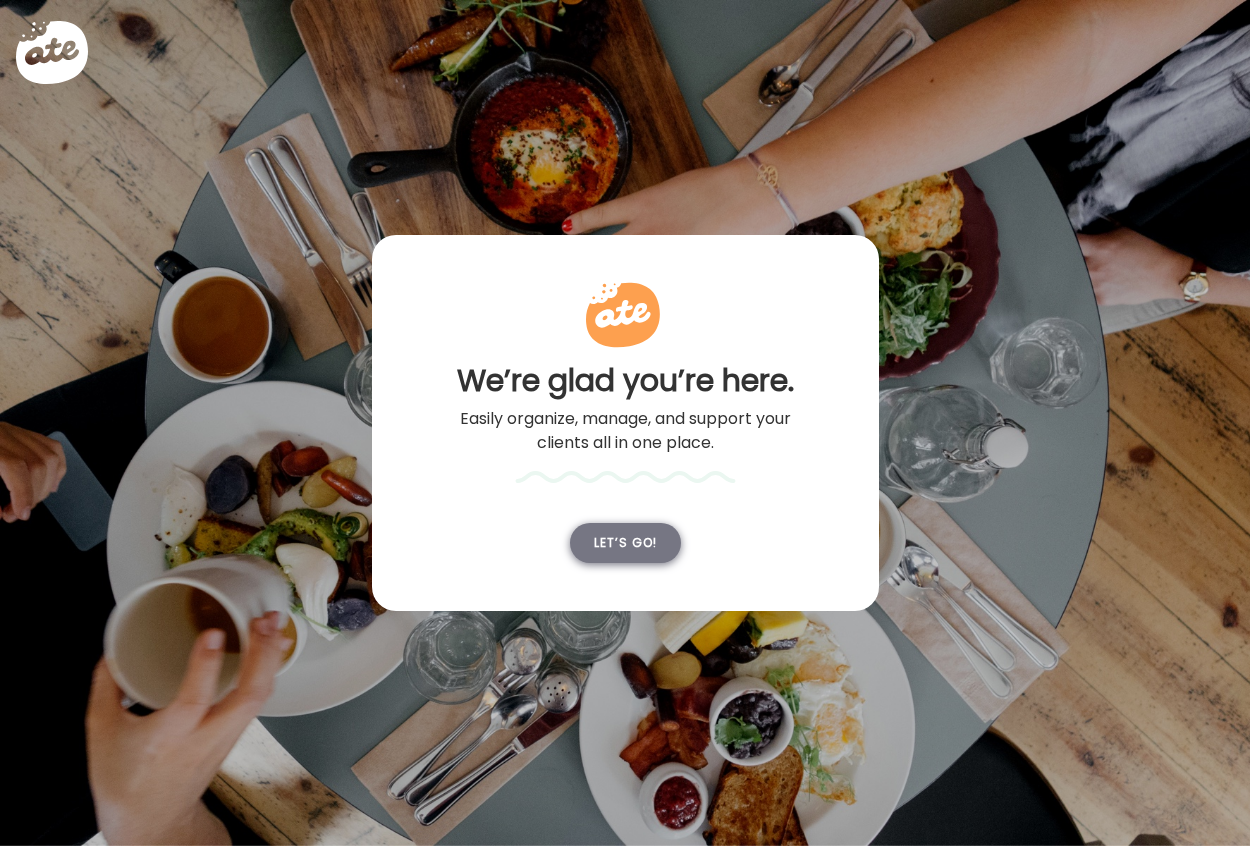 click on "Let’s go!" at bounding box center [625, 543] 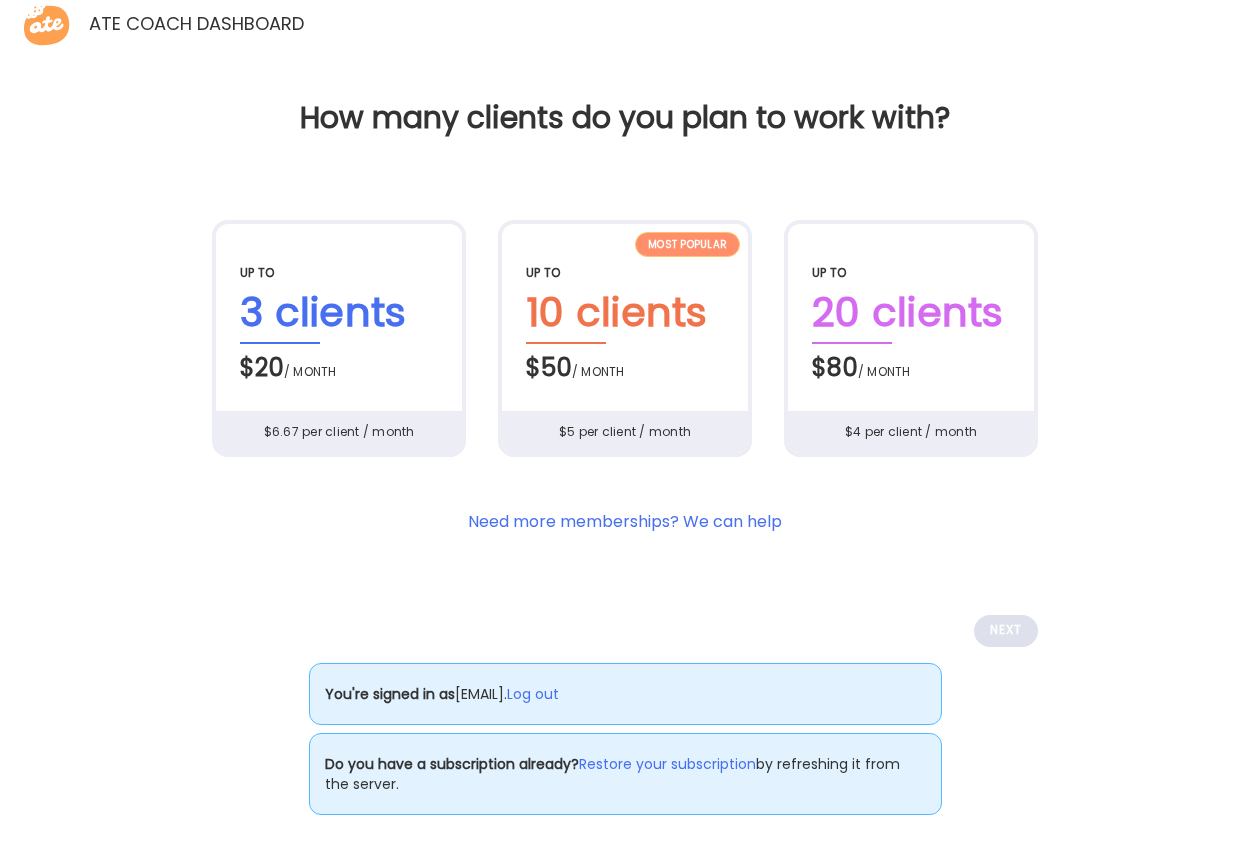 scroll, scrollTop: 24, scrollLeft: 0, axis: vertical 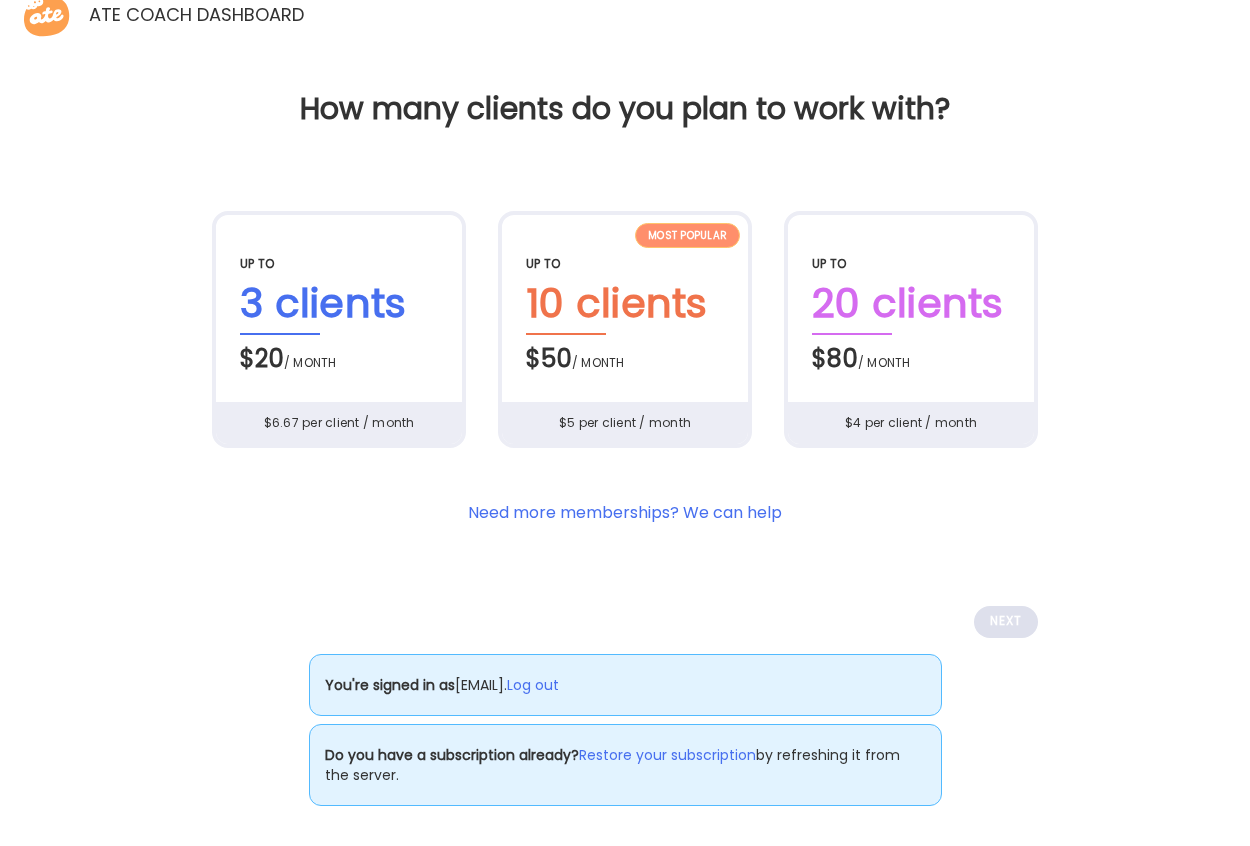 click on "Ate Coach Dashboard" at bounding box center [190, 12] 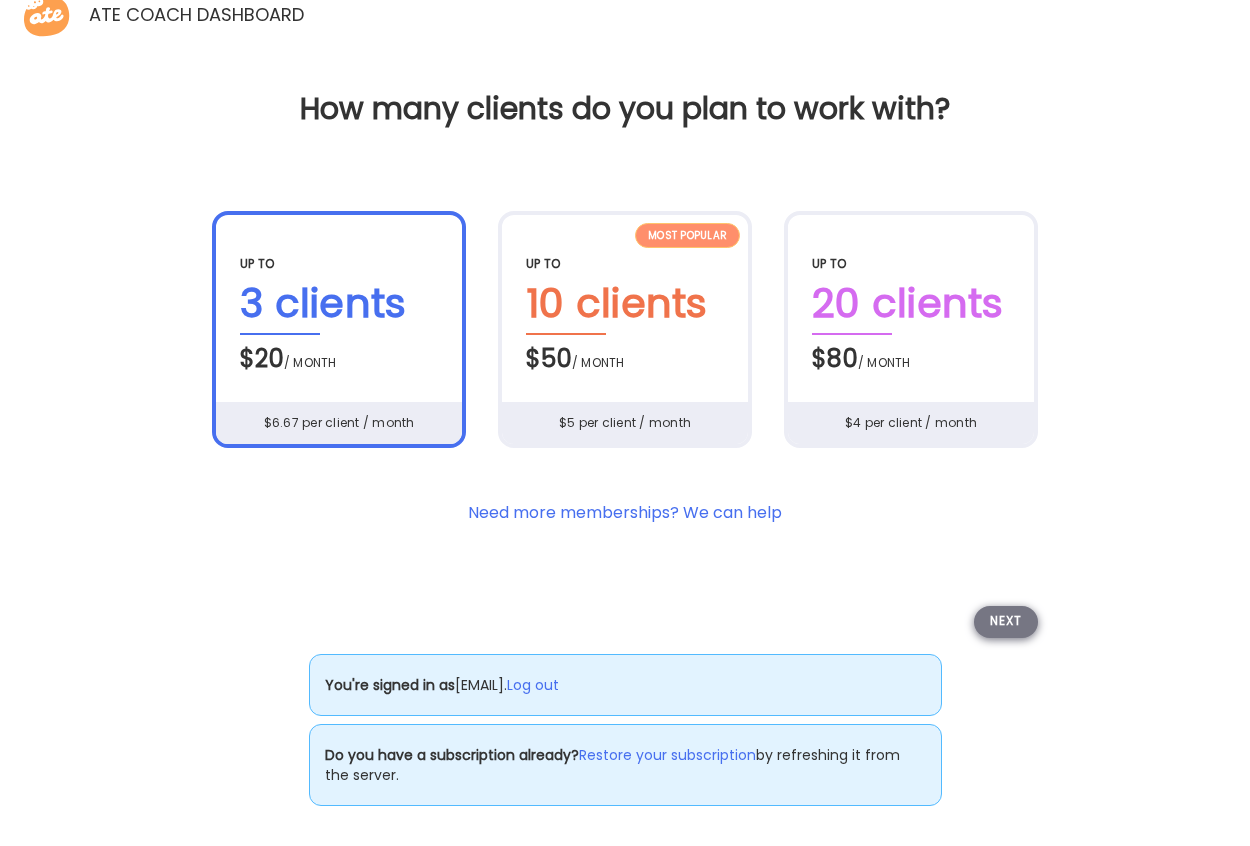 click on "Next" at bounding box center (1006, 622) 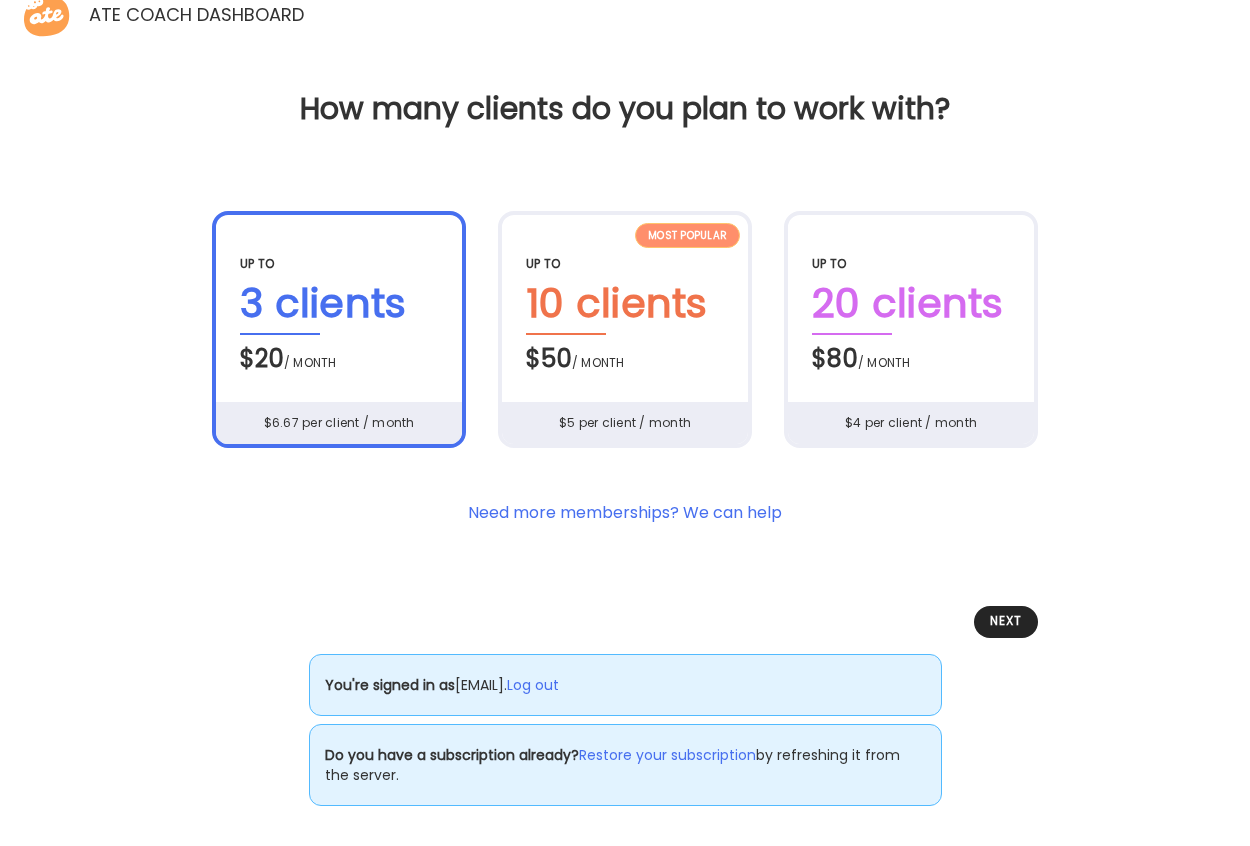 scroll, scrollTop: 0, scrollLeft: 0, axis: both 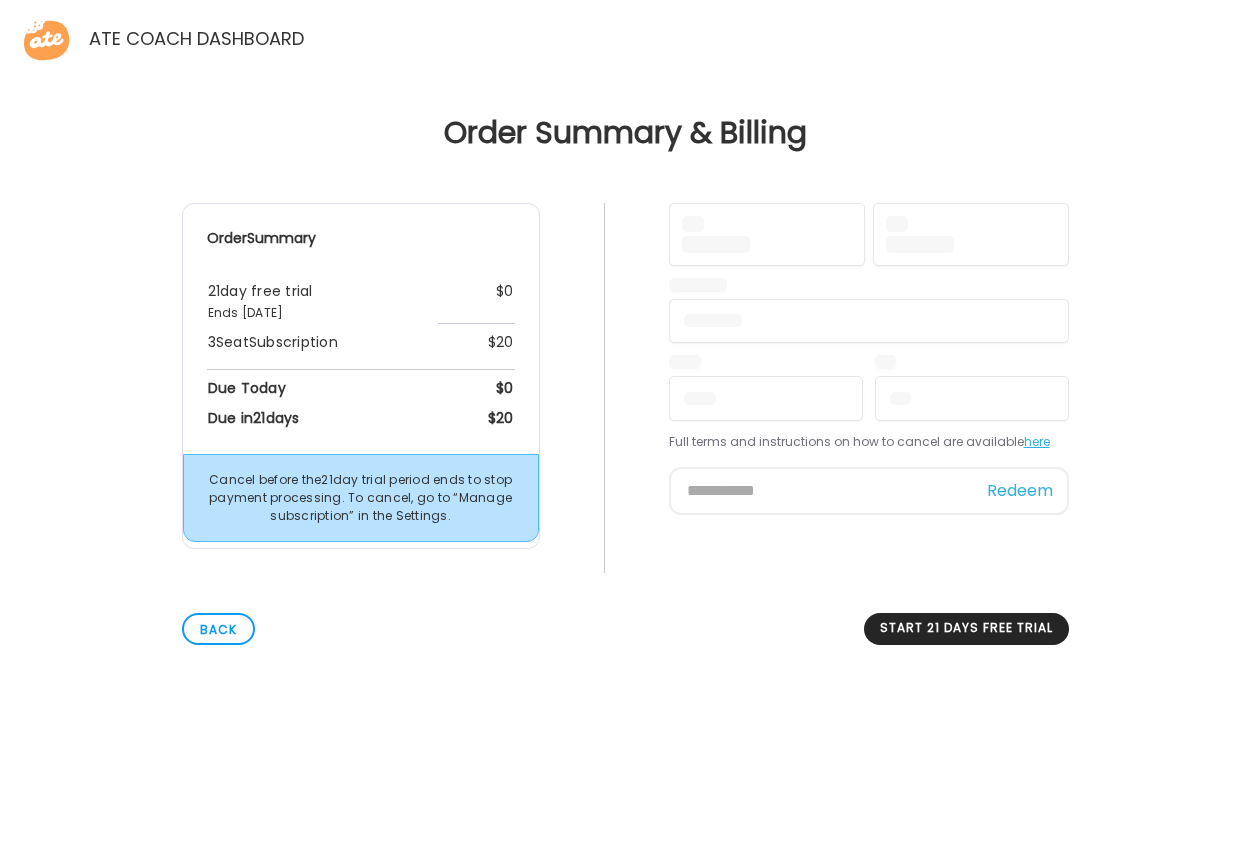 click on "Cancel before the  21  day trial period ends to stop payment processing. To cancel, go to “Manage subscription” in the Settings." at bounding box center [361, 498] 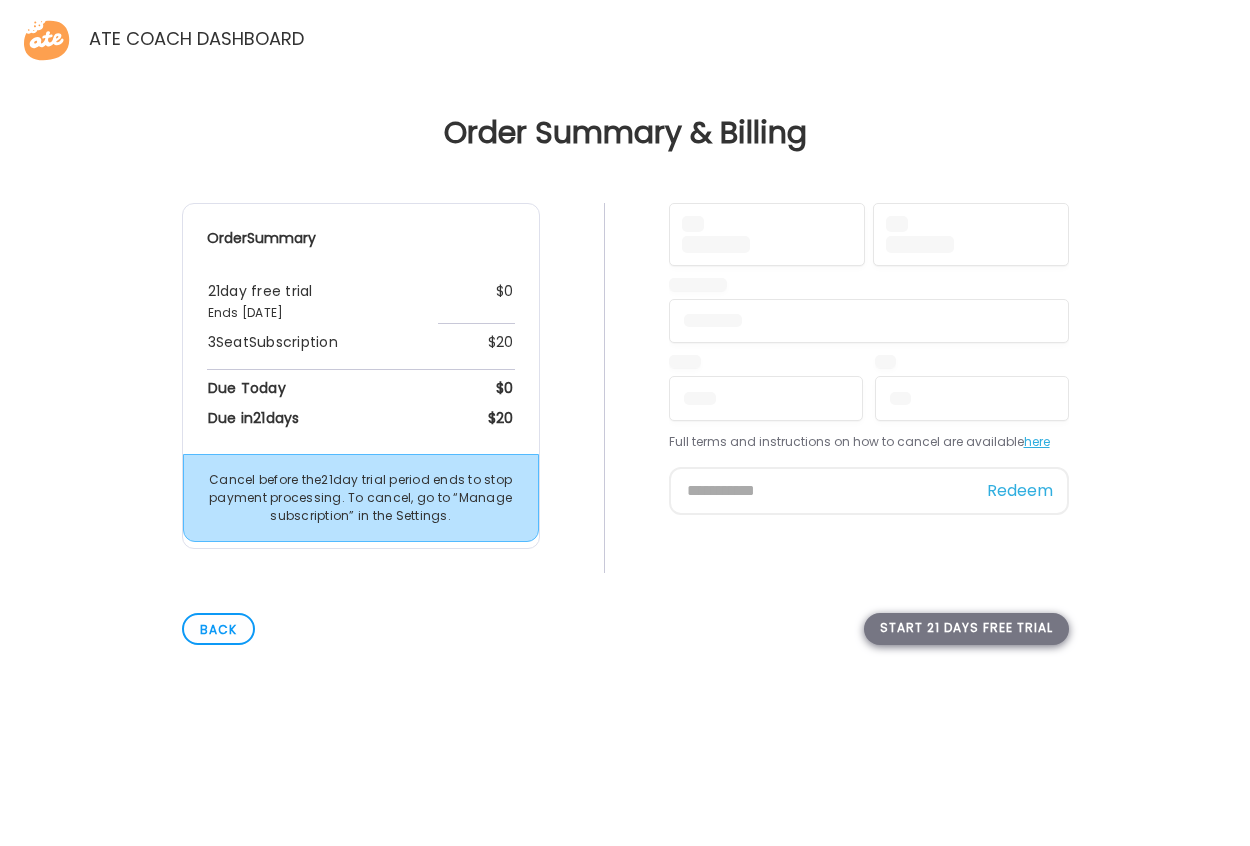 click on "Start 21 days free trial" at bounding box center [966, 629] 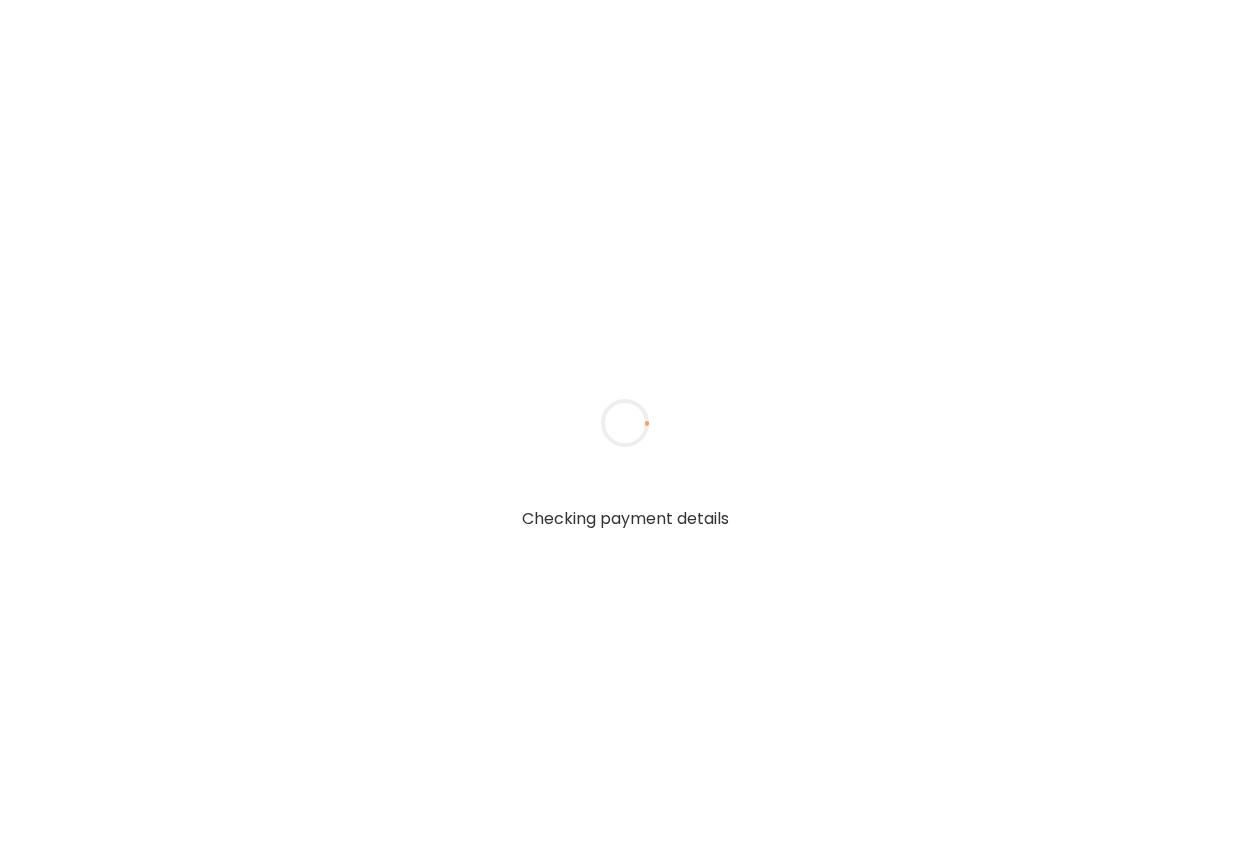 click on "Checking payment details" at bounding box center (625, 423) 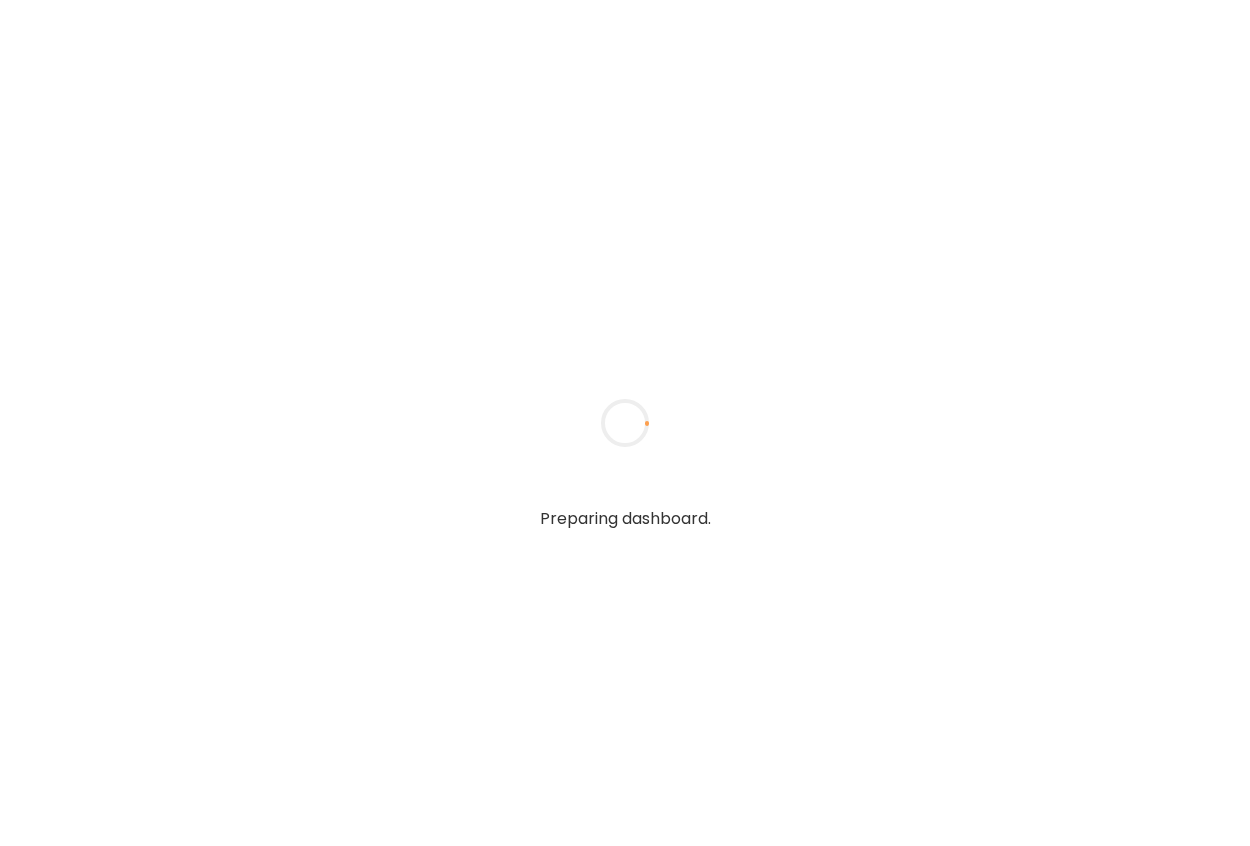 scroll, scrollTop: 0, scrollLeft: 0, axis: both 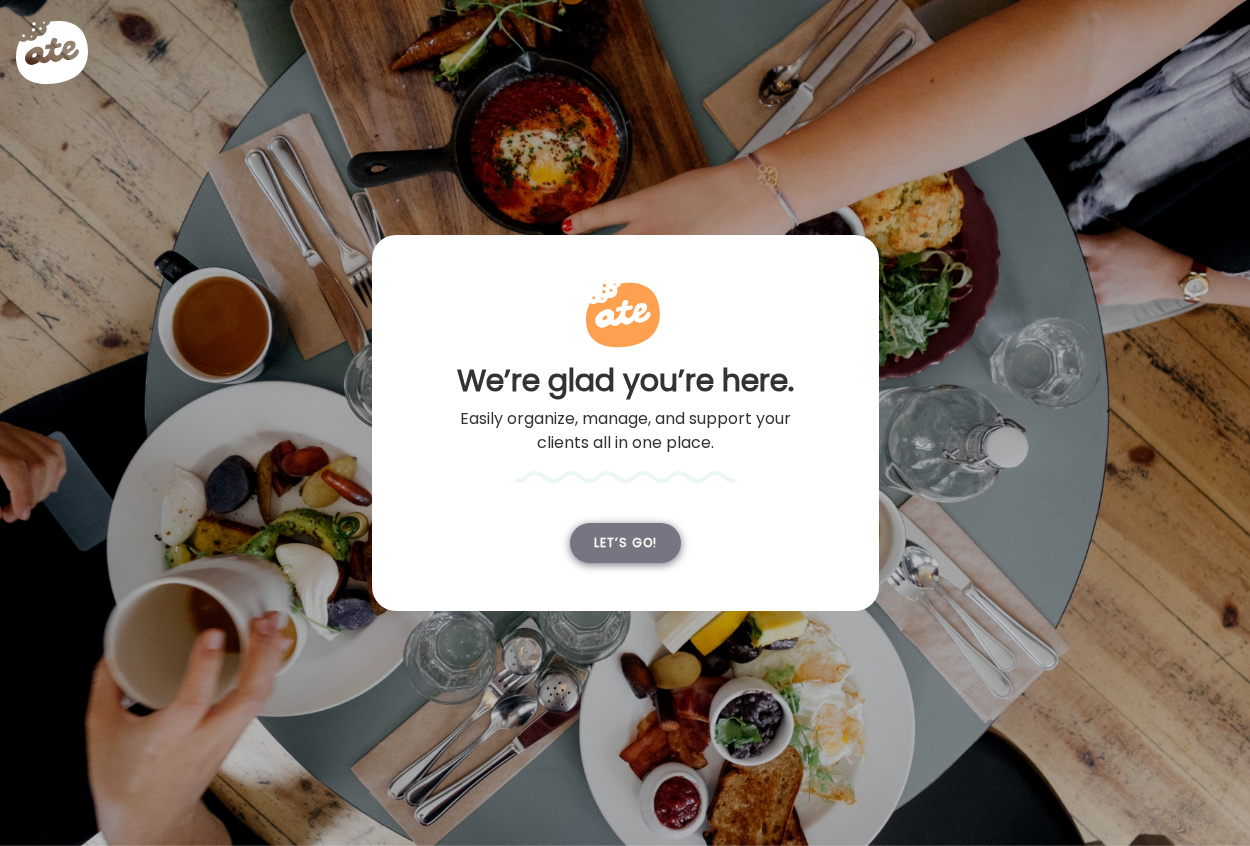 click on "Let’s go!" at bounding box center (625, 543) 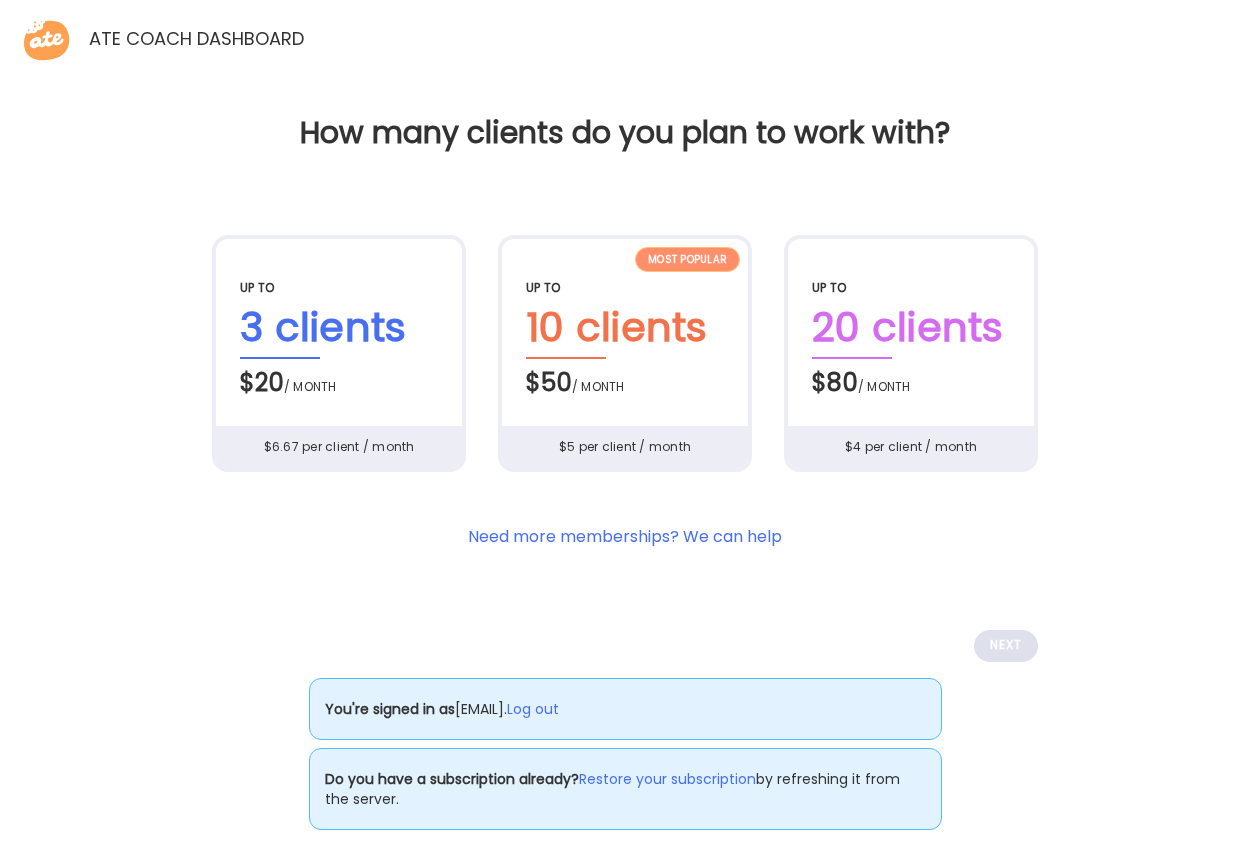 click on "You're signed in as  [EMAIL] .  Log out
Do you have a subscription already?  Restore your subscription  by refreshing it from the server." at bounding box center [625, 435] 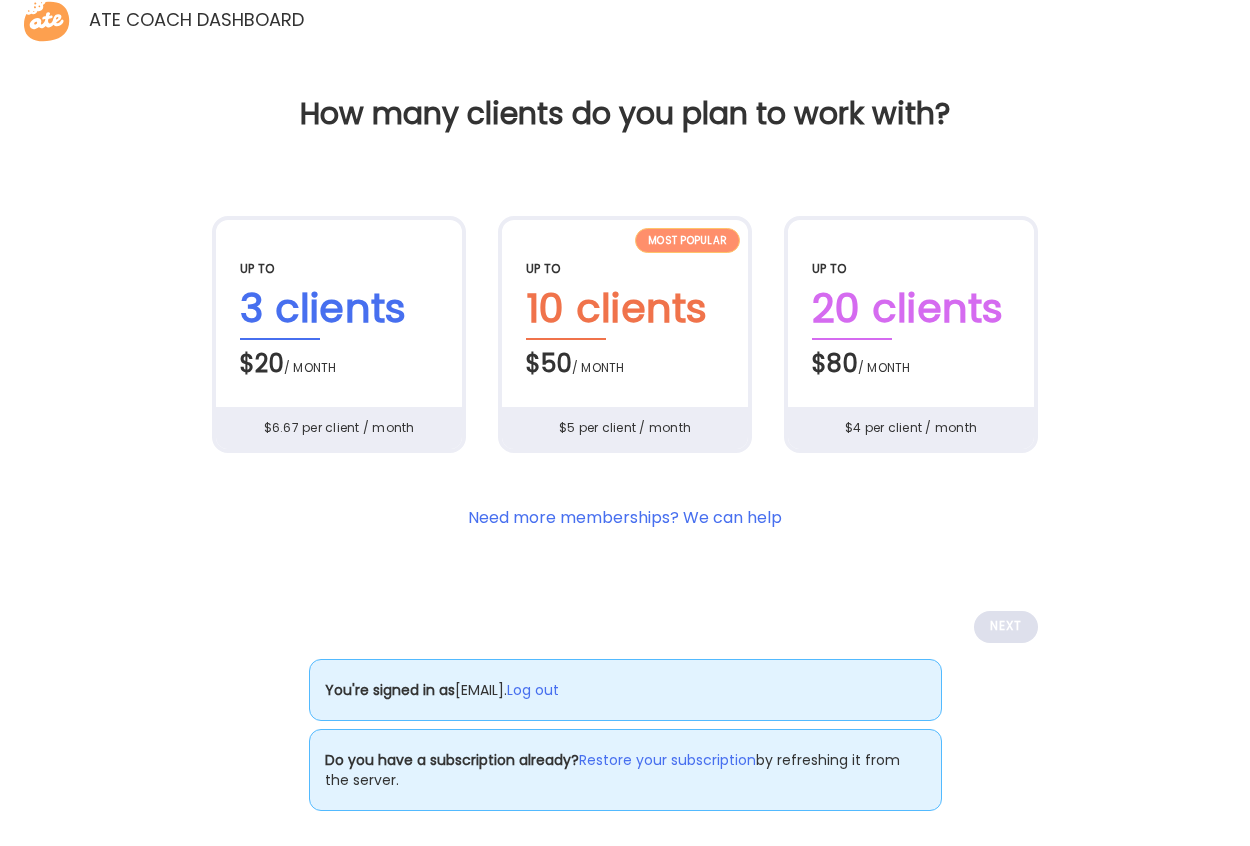 scroll, scrollTop: 24, scrollLeft: 0, axis: vertical 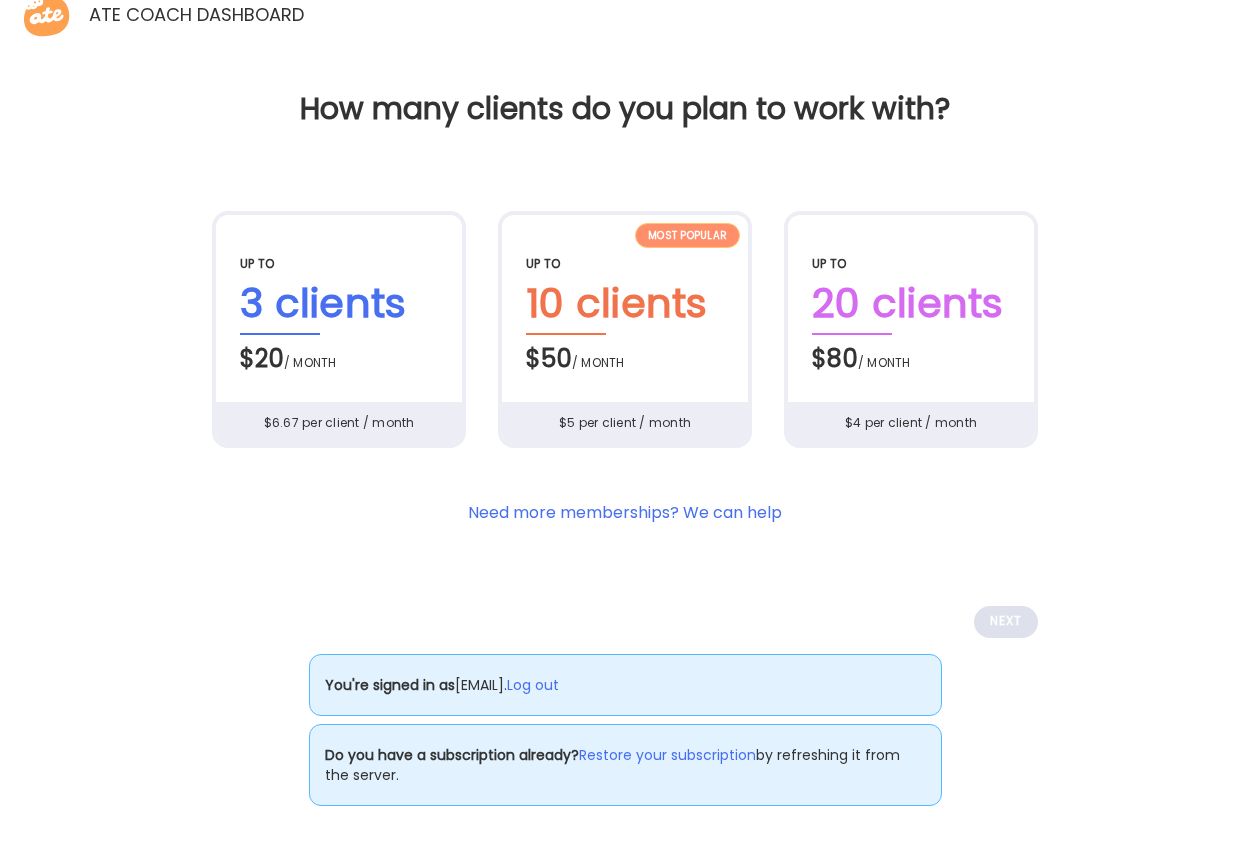 click on "$20  / month" at bounding box center (339, 356) 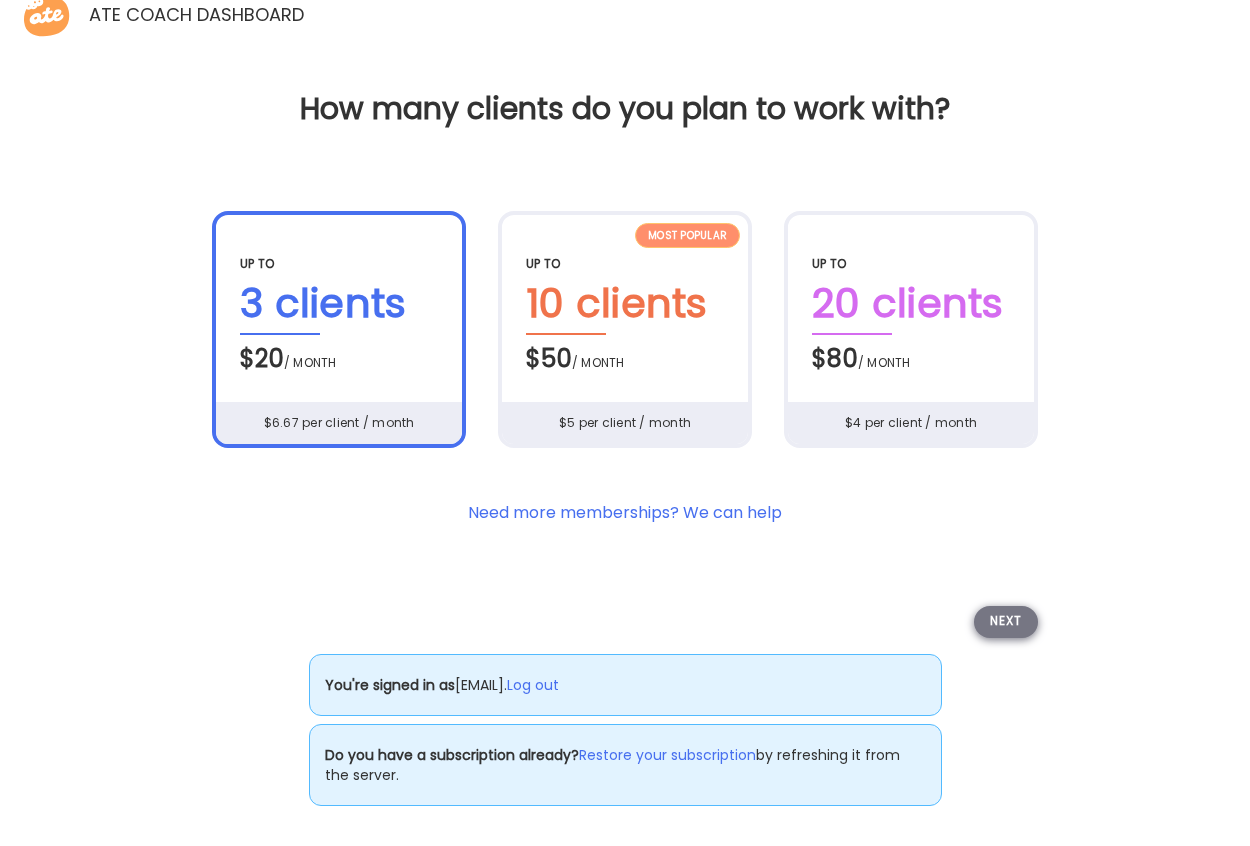 click on "Next" at bounding box center [1006, 622] 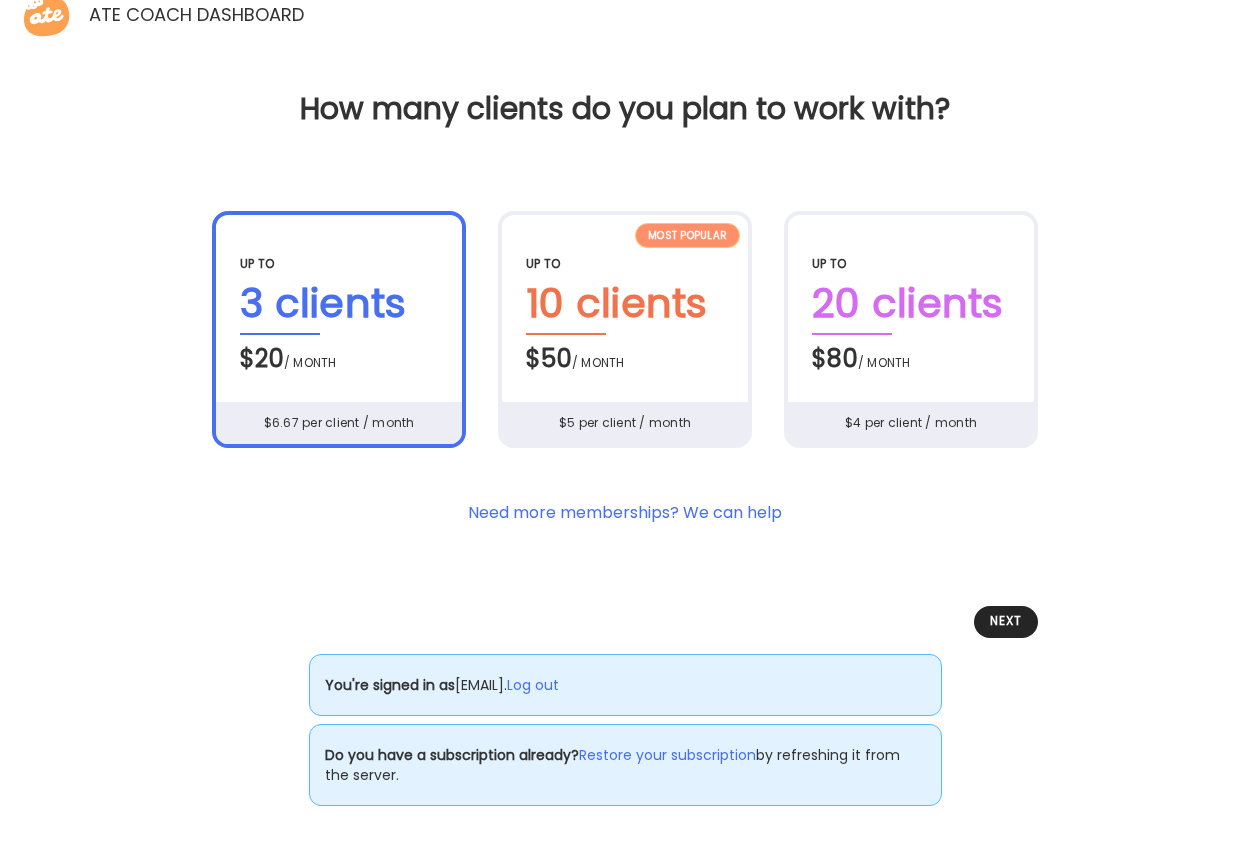 scroll, scrollTop: 0, scrollLeft: 0, axis: both 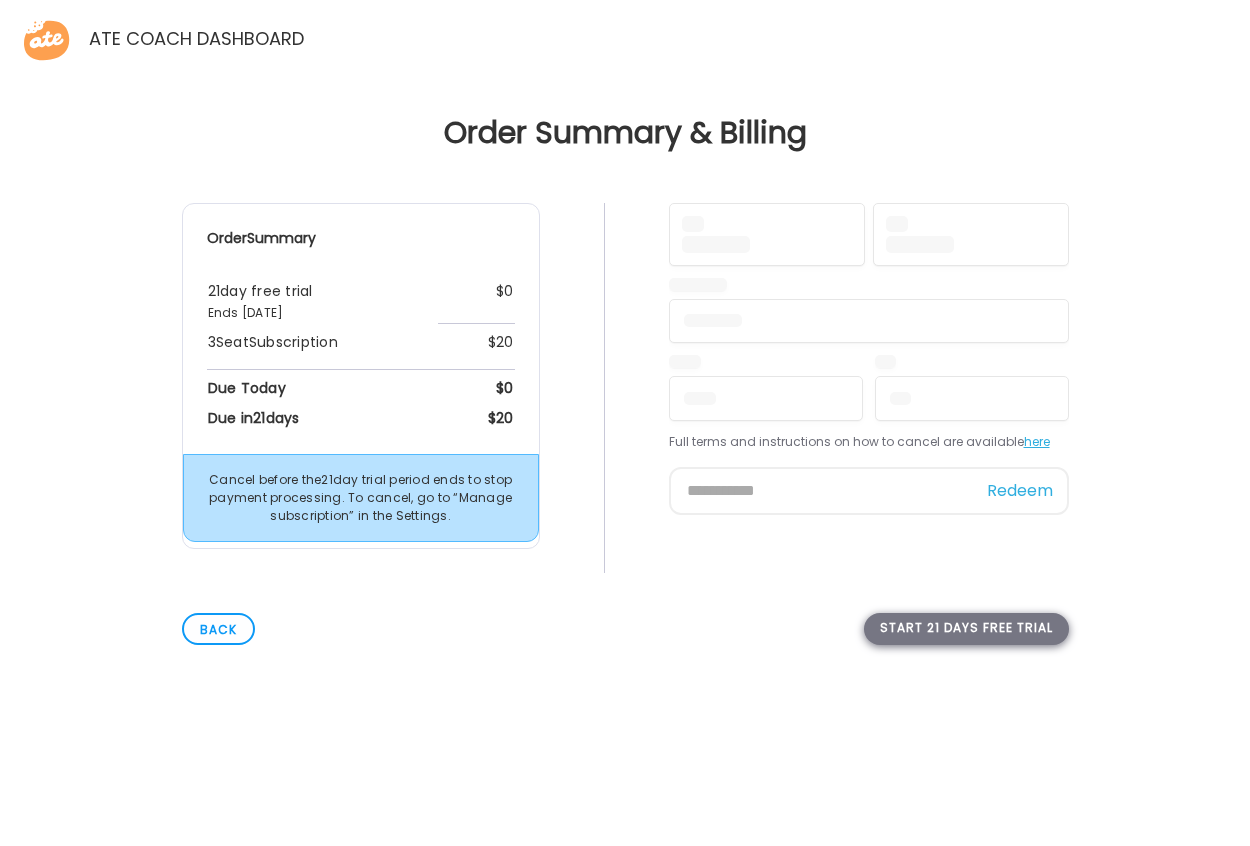 click on "Start 21 days free trial" at bounding box center [966, 629] 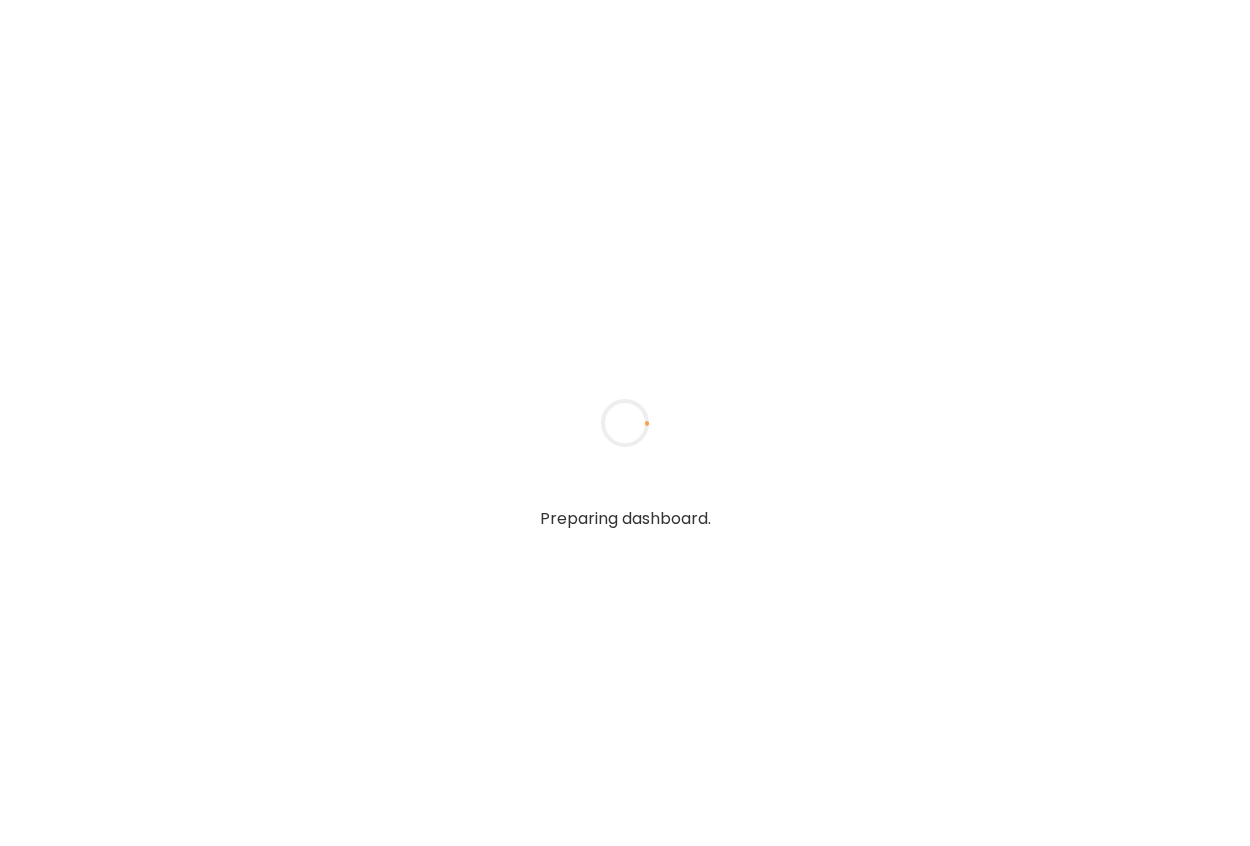 scroll, scrollTop: 0, scrollLeft: 0, axis: both 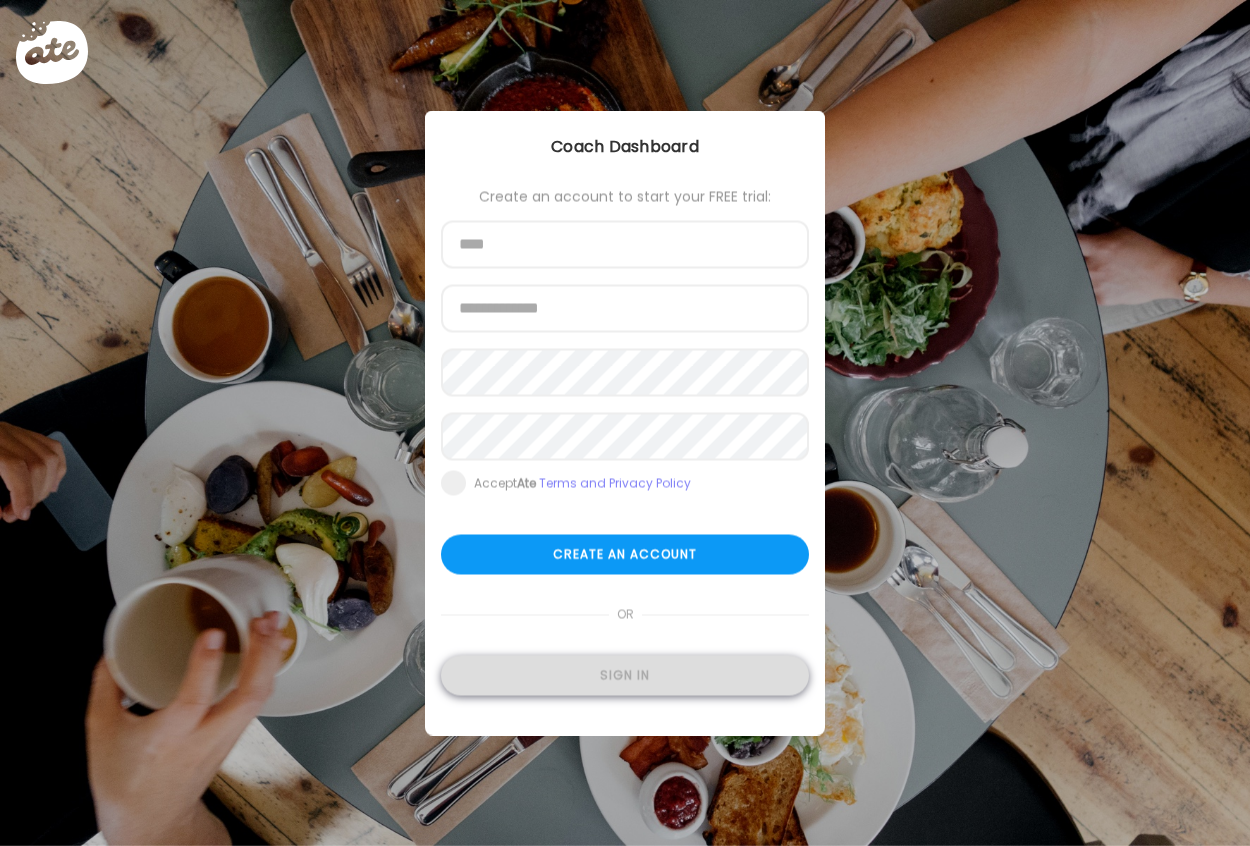 click on "Sign in" at bounding box center [625, 676] 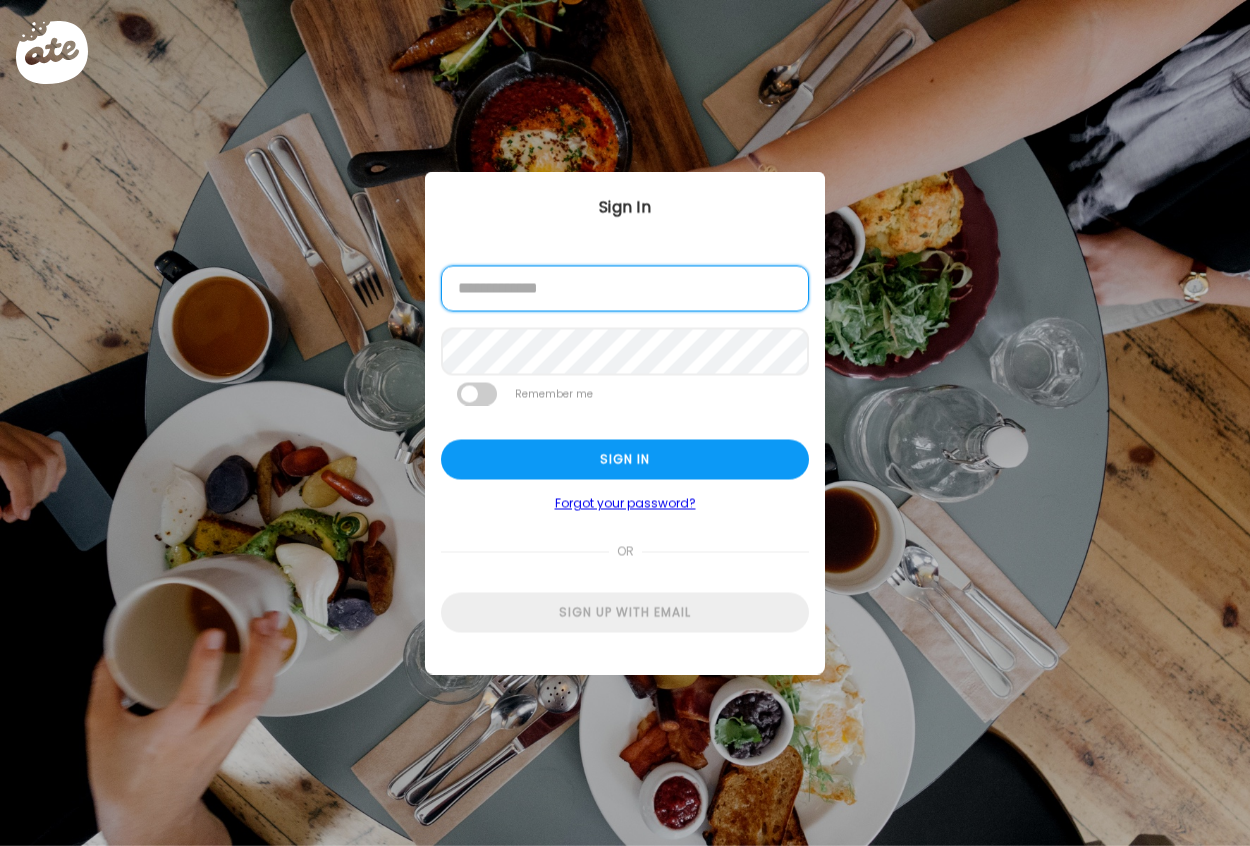click at bounding box center (625, 289) 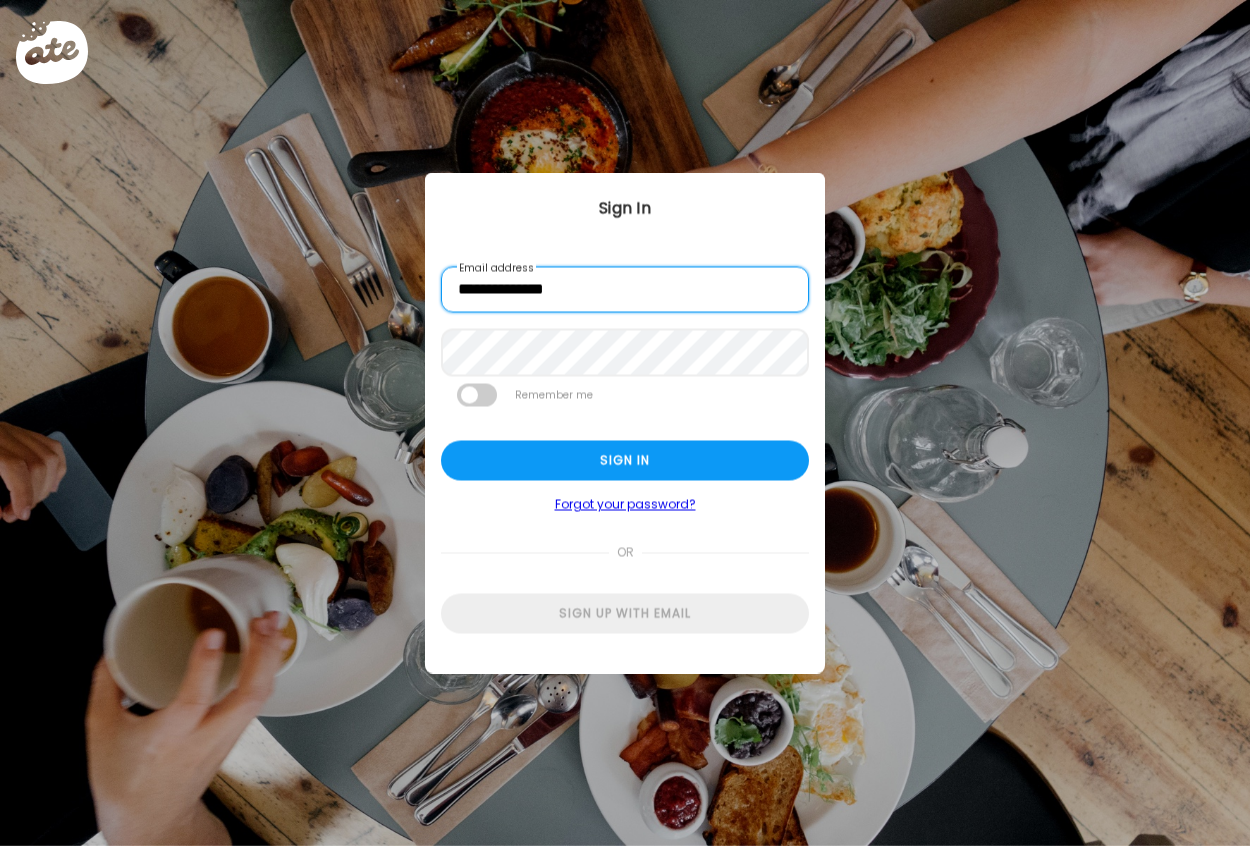 type on "**********" 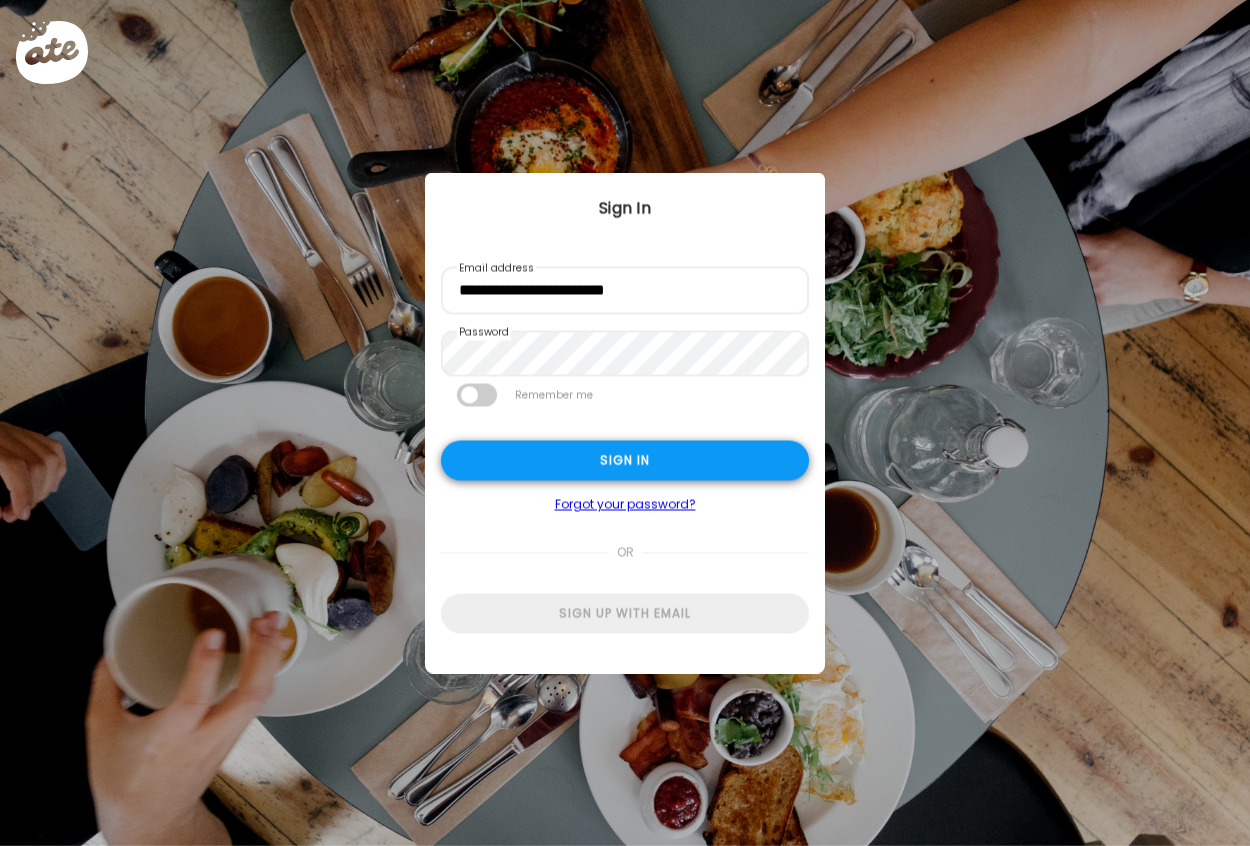 click on "Sign in" at bounding box center [625, 461] 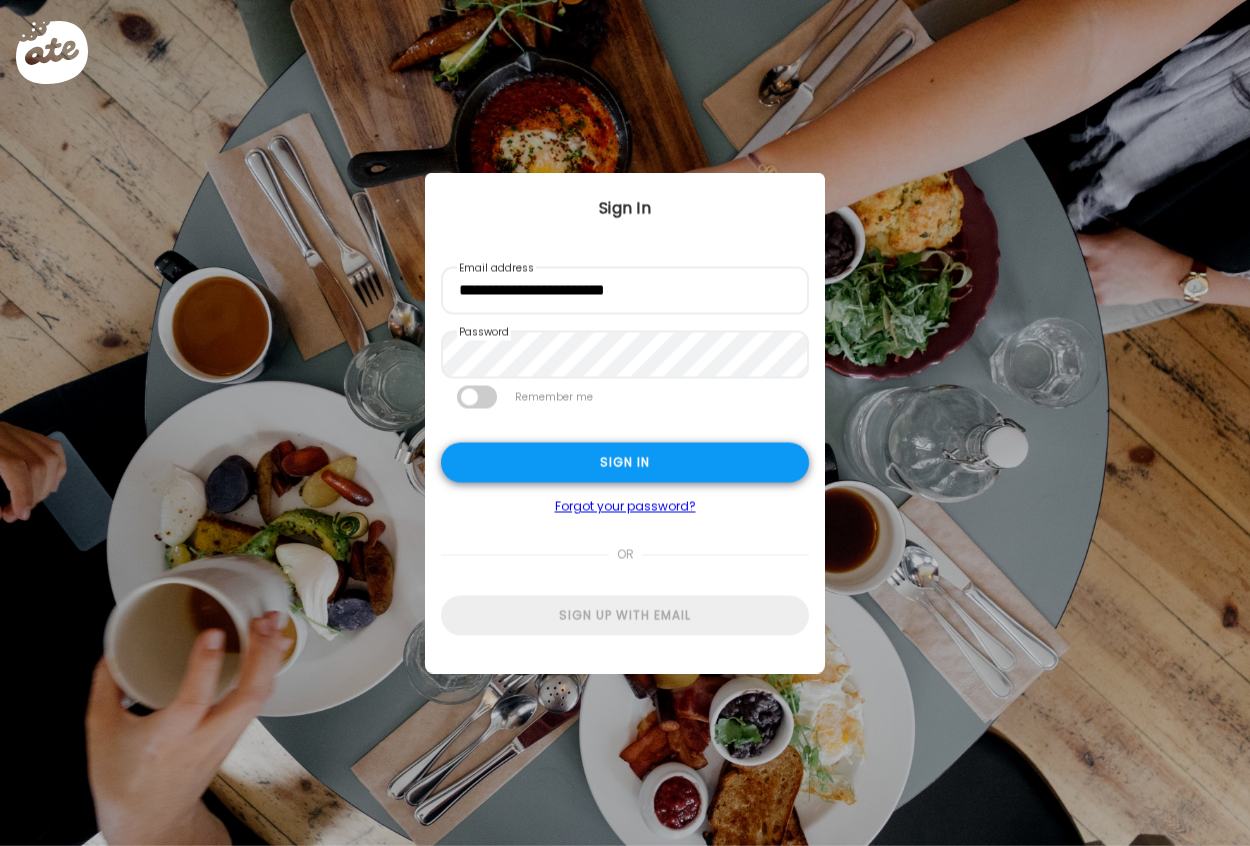 type on "**********" 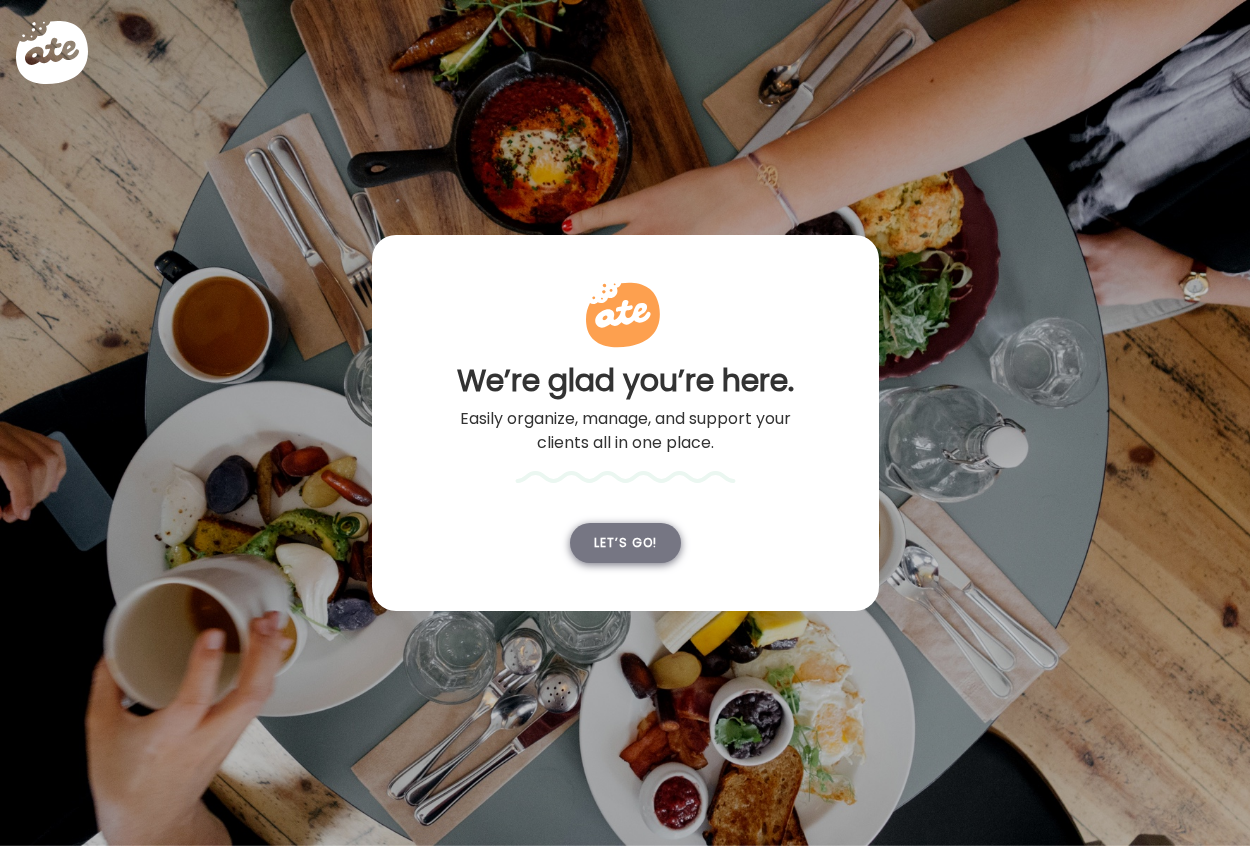 click on "Let’s go!" at bounding box center [625, 543] 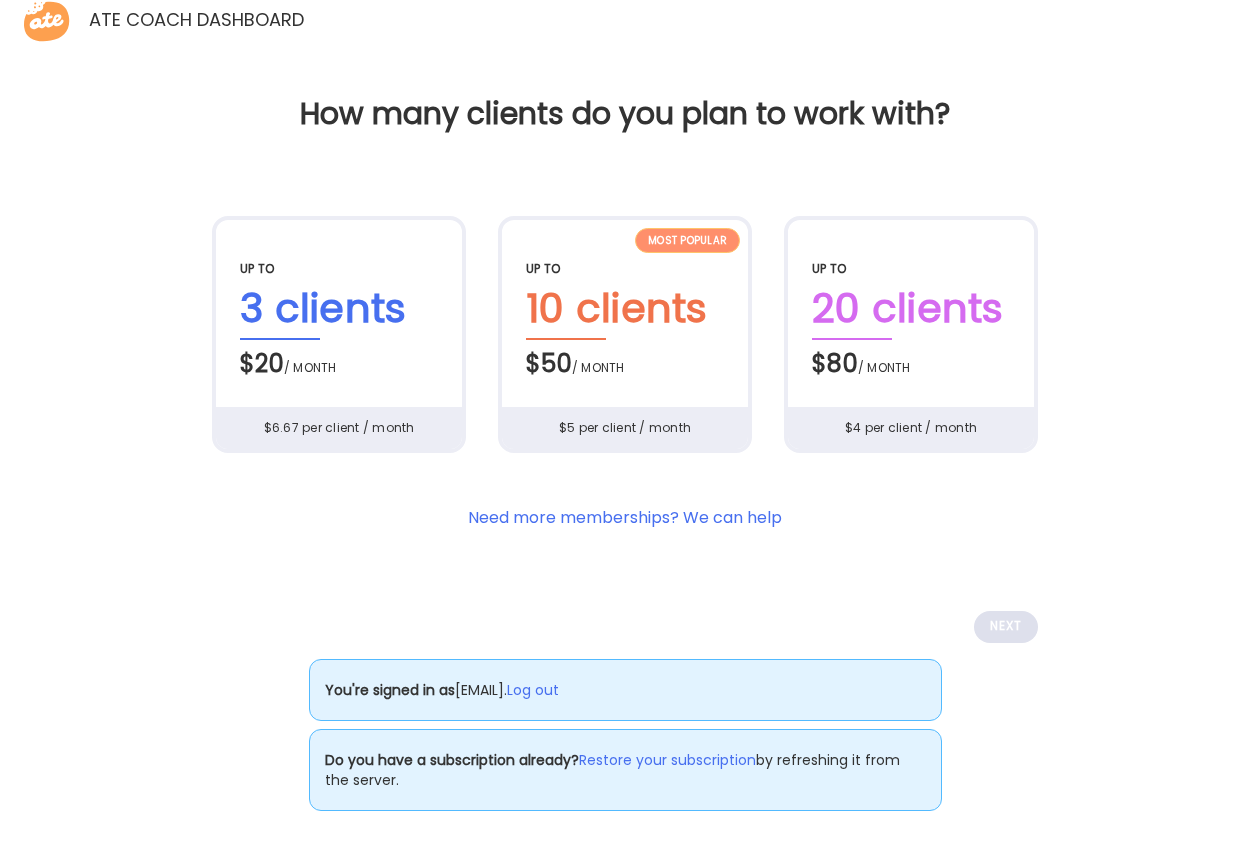 scroll, scrollTop: 24, scrollLeft: 0, axis: vertical 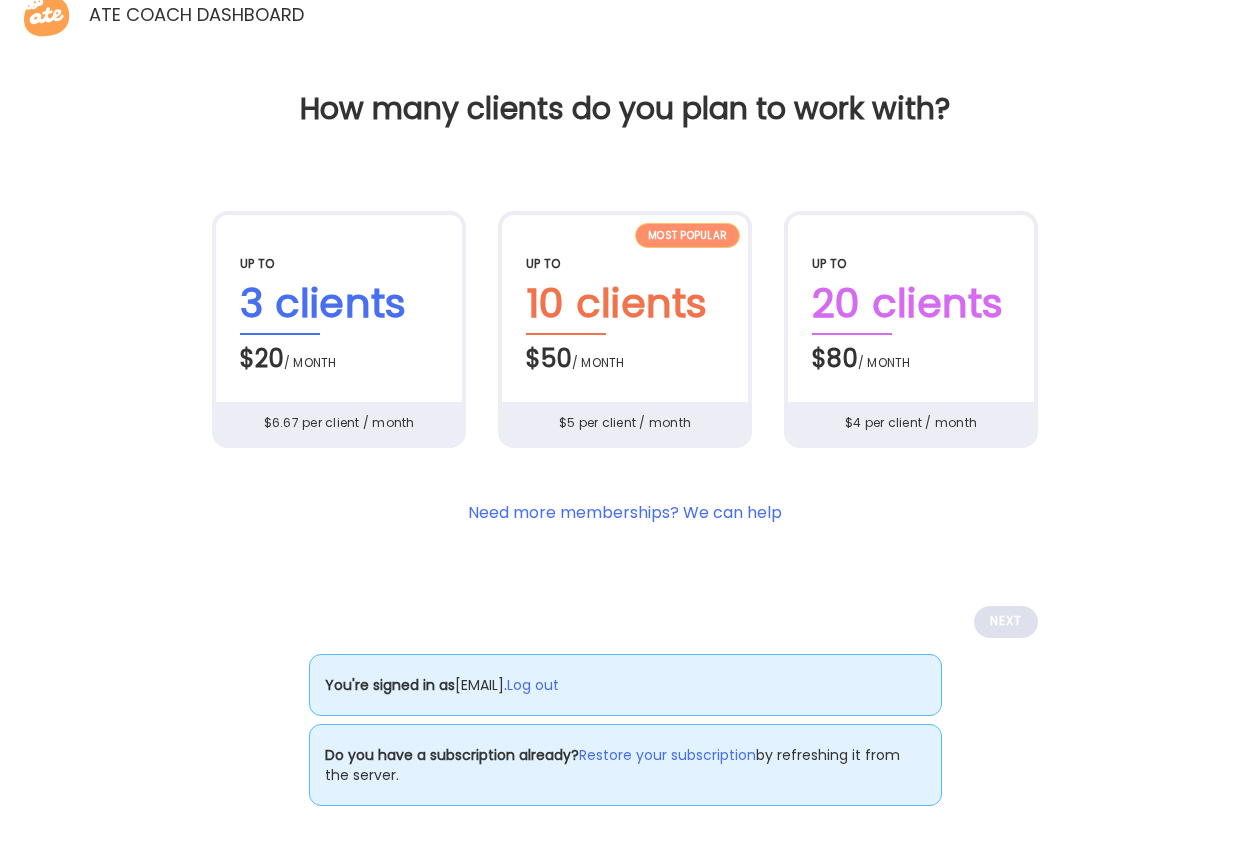click on "$20  / month" at bounding box center (339, 356) 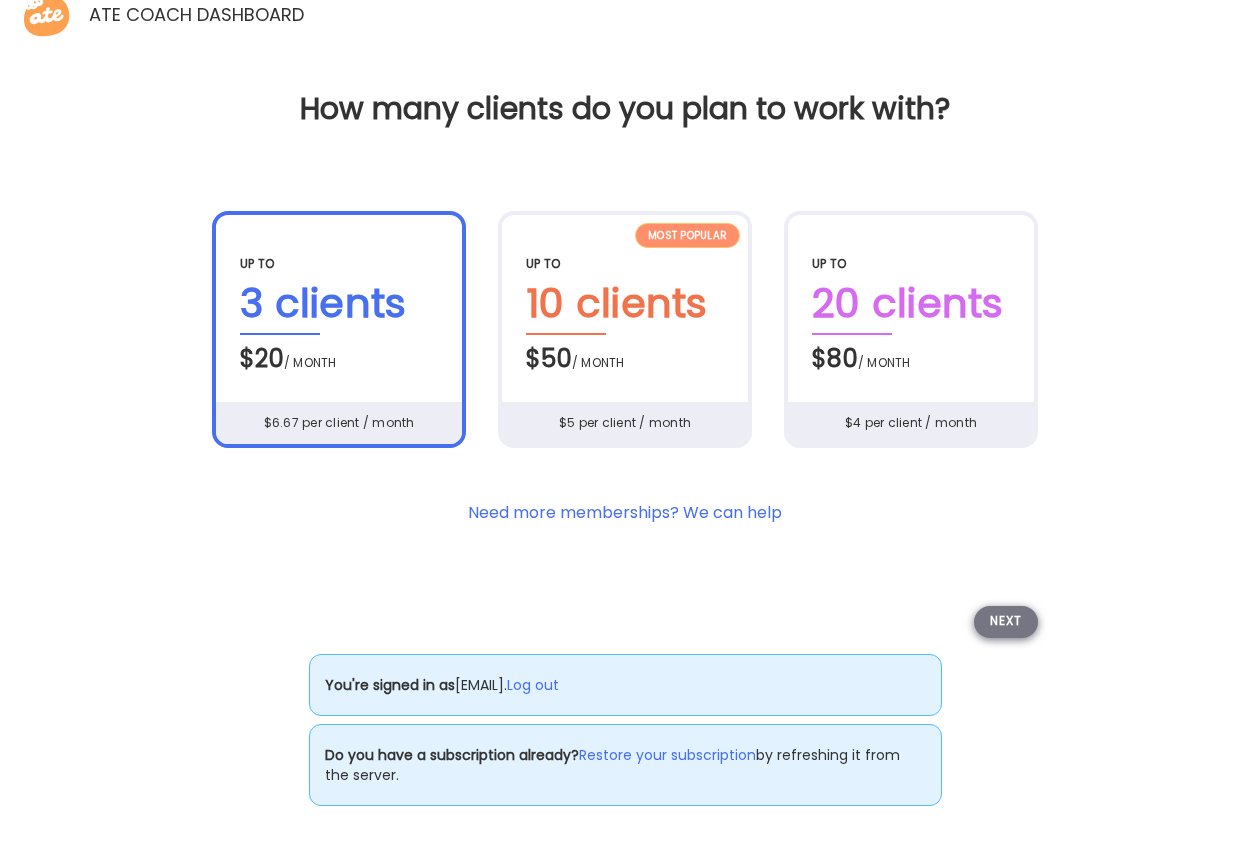 click on "Next" at bounding box center [1006, 622] 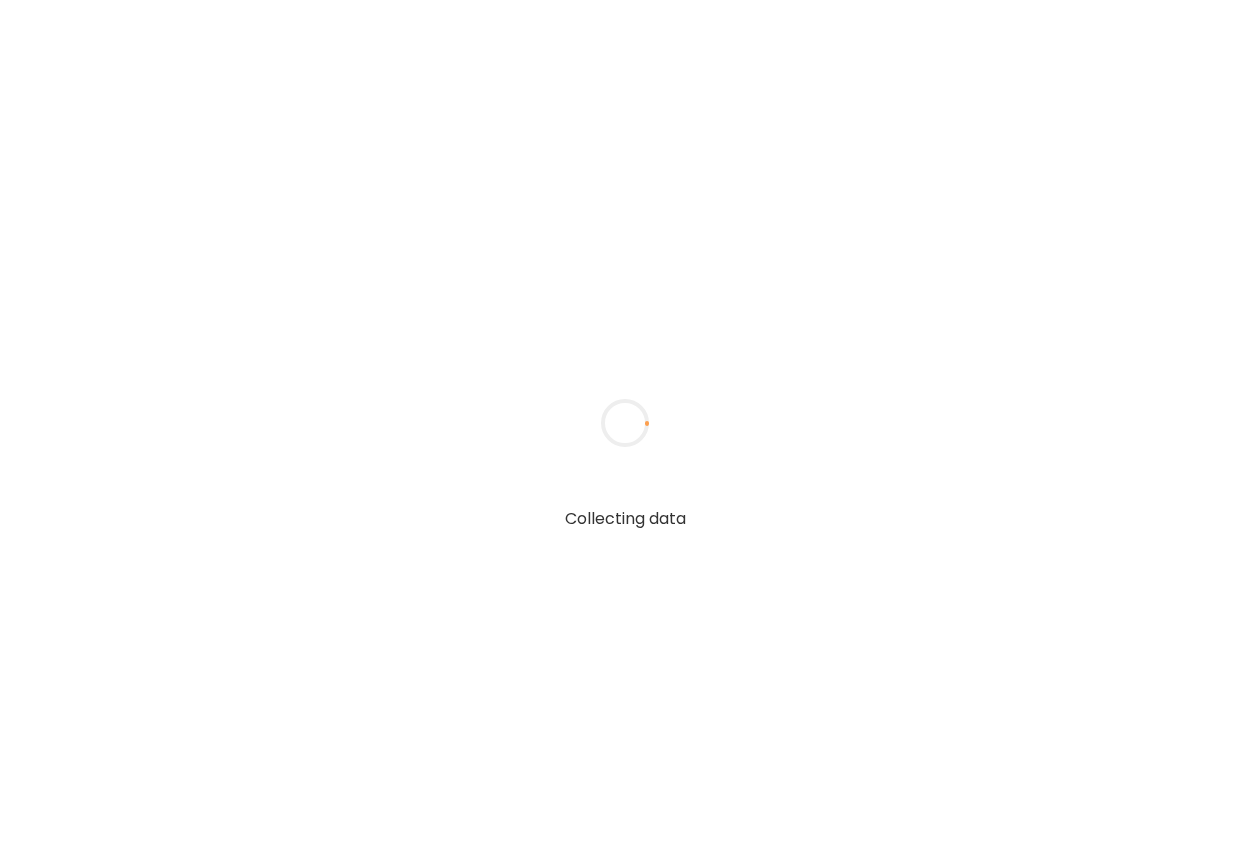 scroll, scrollTop: 0, scrollLeft: 0, axis: both 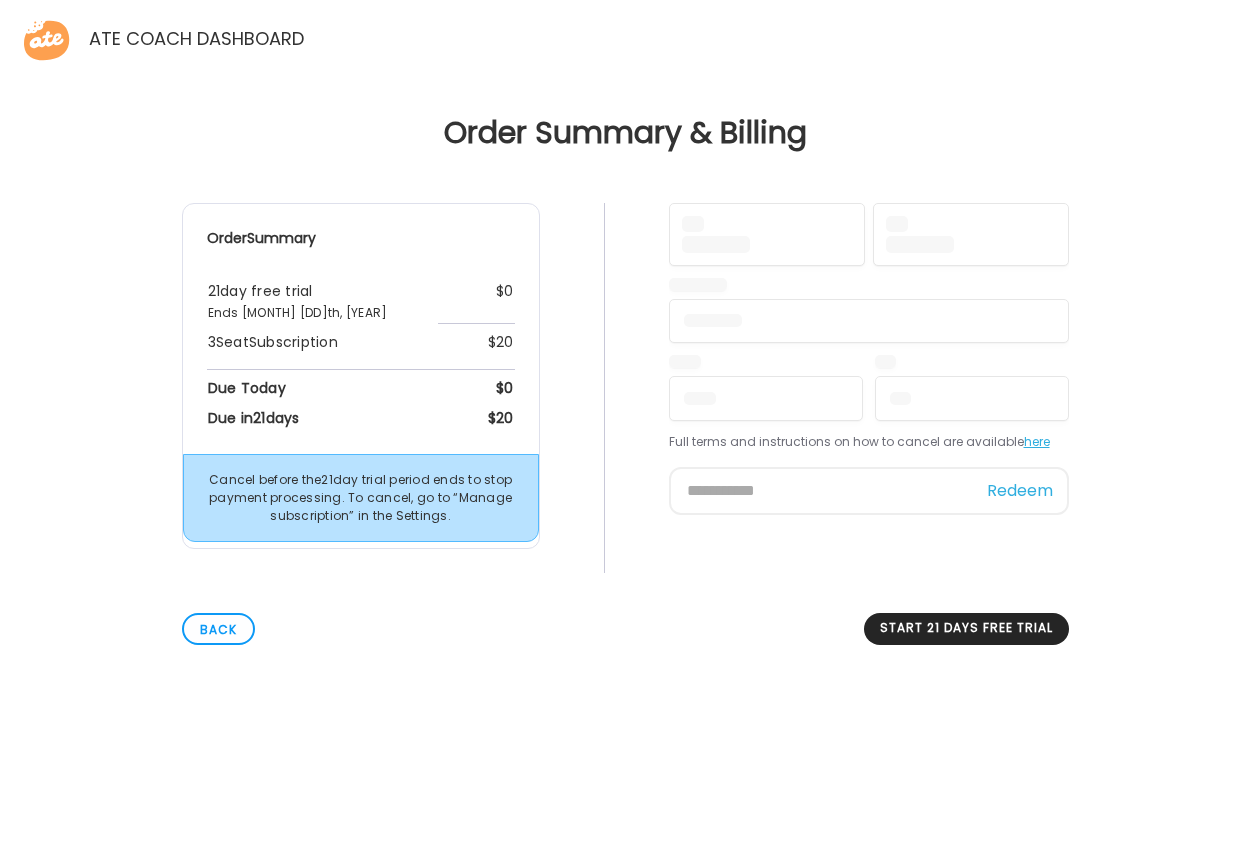 click on "Cancel before the  21  day trial period ends to stop payment processing. To cancel, go to “Manage subscription” in the Settings." at bounding box center (361, 498) 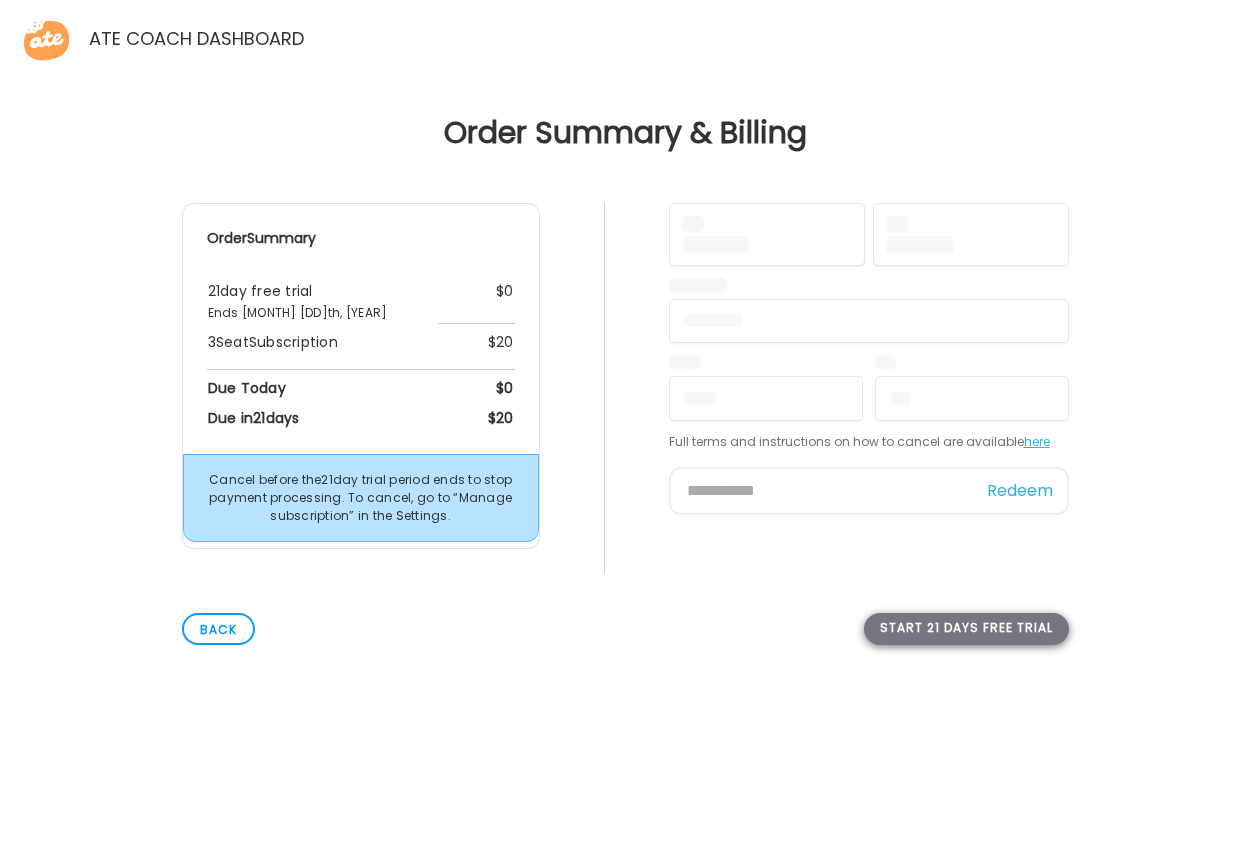 click on "Start 21 days free trial" at bounding box center (966, 629) 